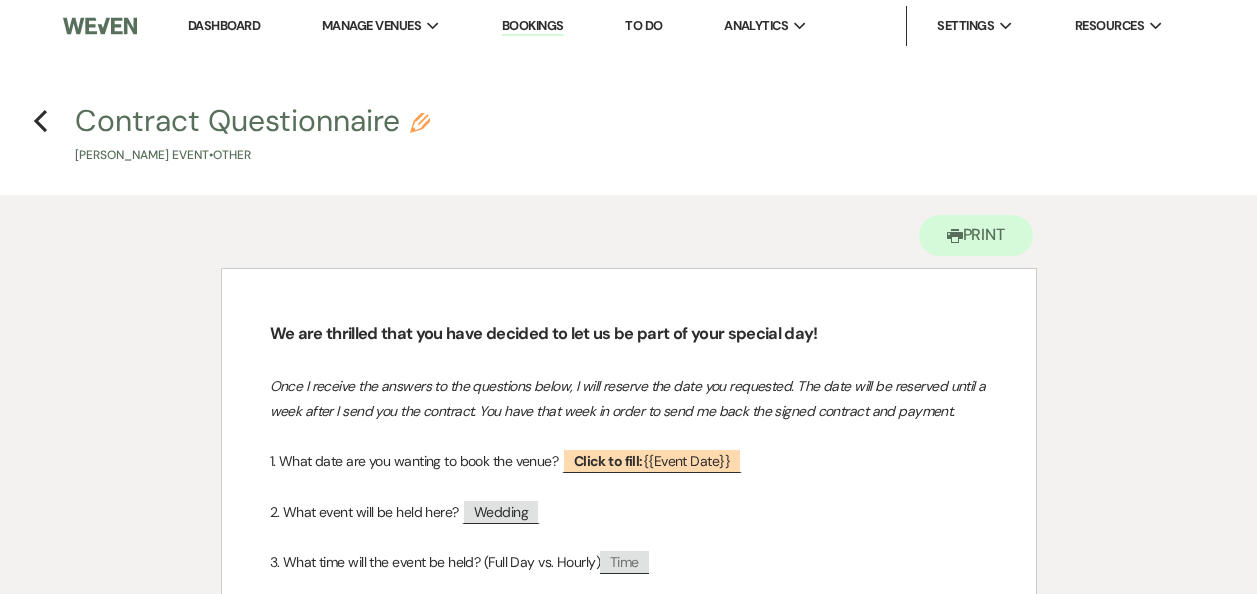 scroll, scrollTop: 0, scrollLeft: 0, axis: both 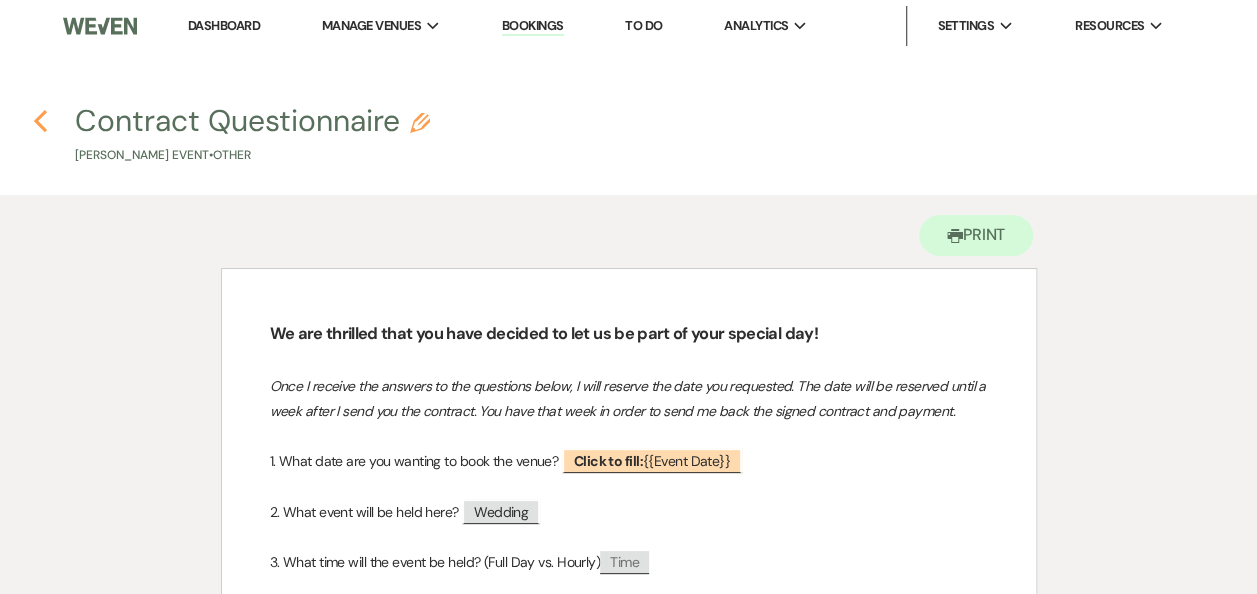 click on "Previous" 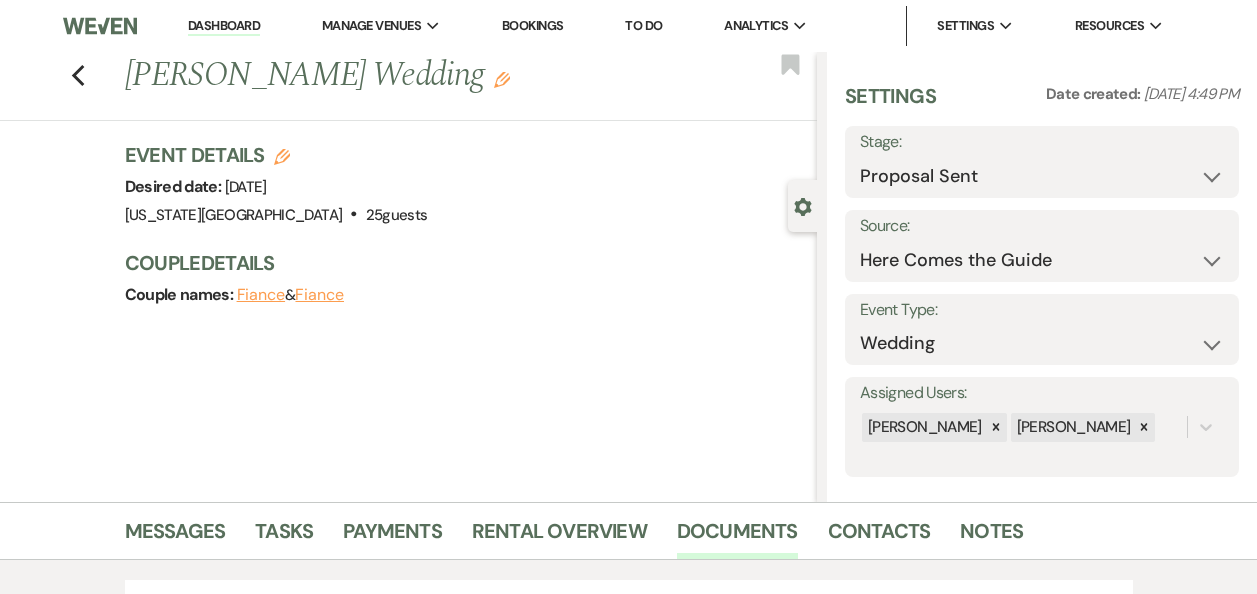 scroll, scrollTop: 0, scrollLeft: 0, axis: both 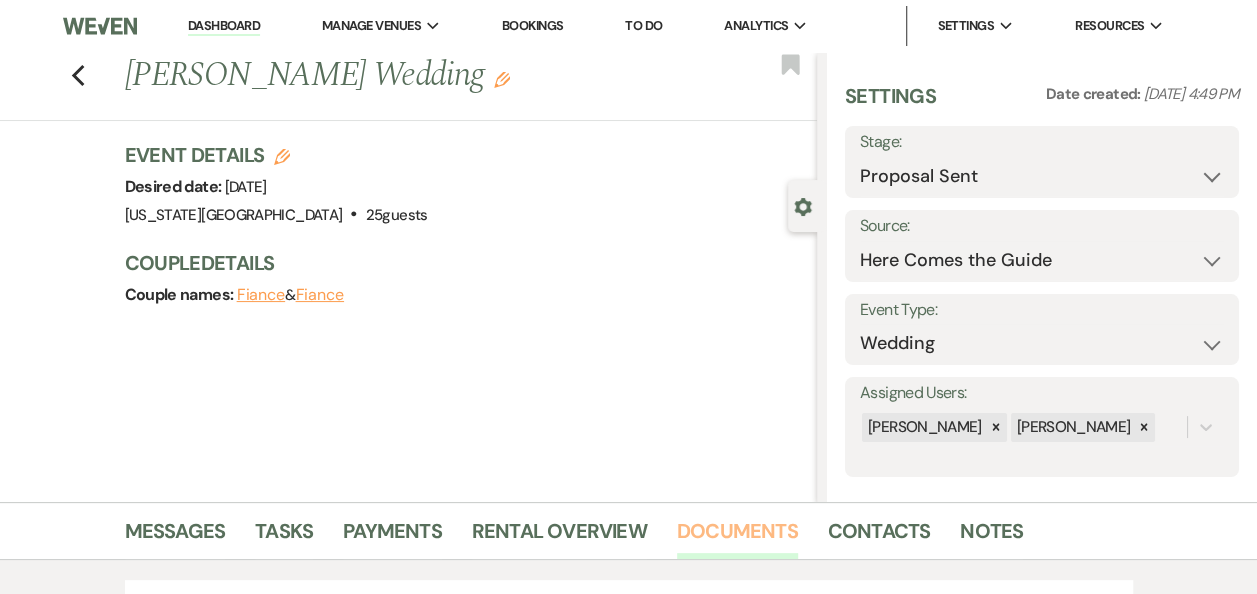 click on "Documents" at bounding box center [737, 537] 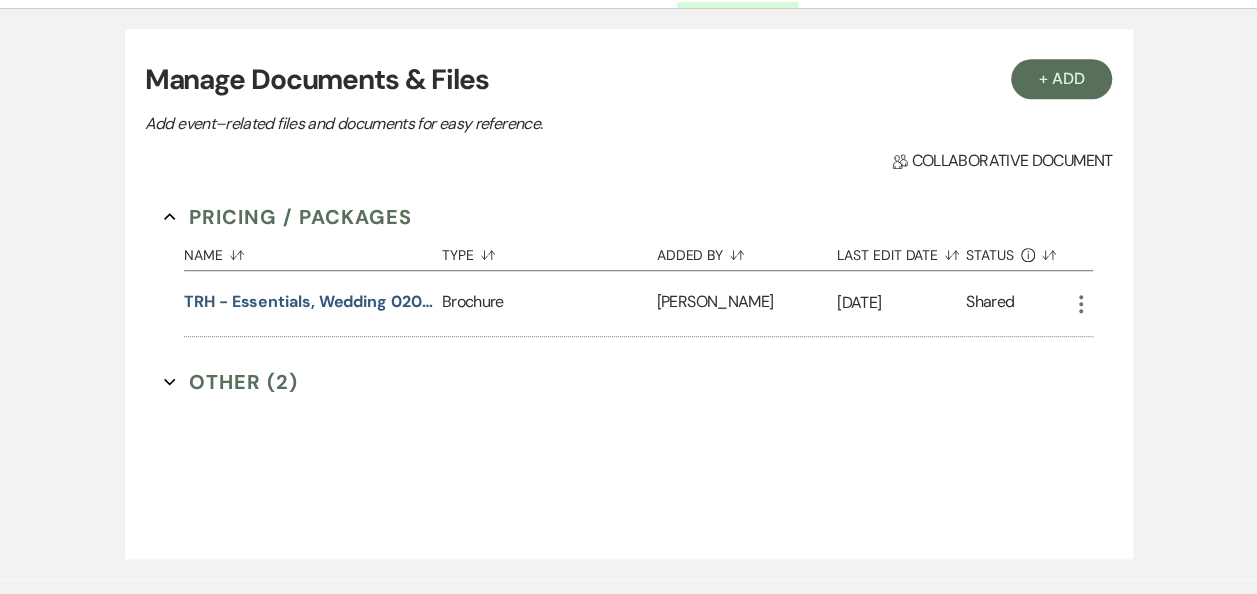 scroll, scrollTop: 554, scrollLeft: 0, axis: vertical 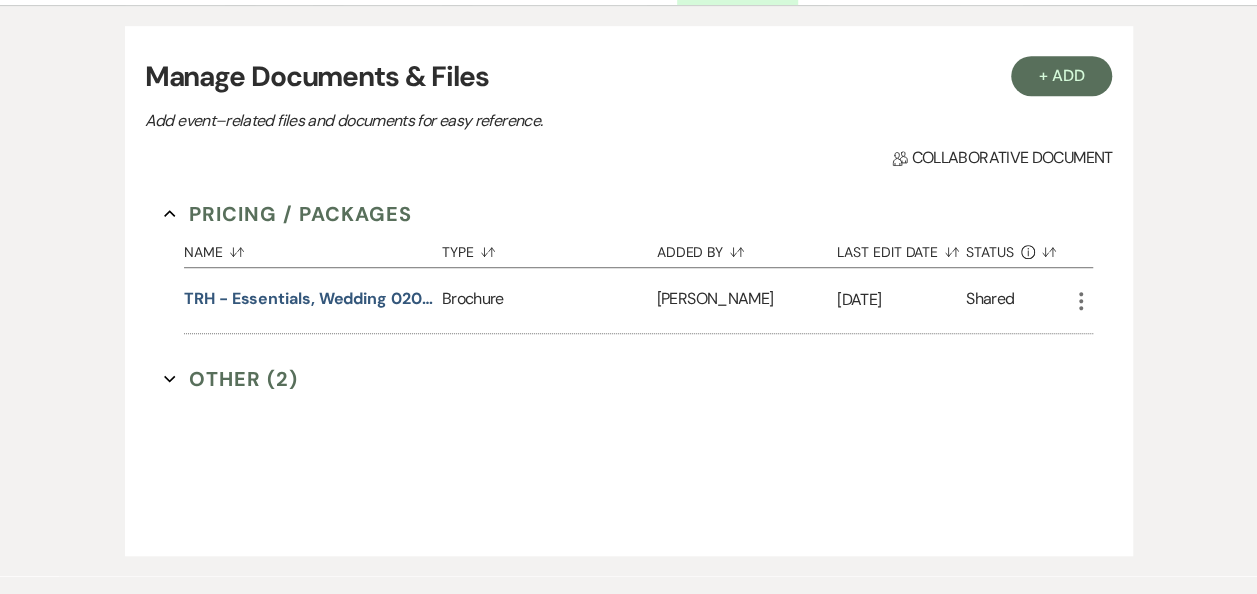 click on "Other (2) Expand" at bounding box center (231, 379) 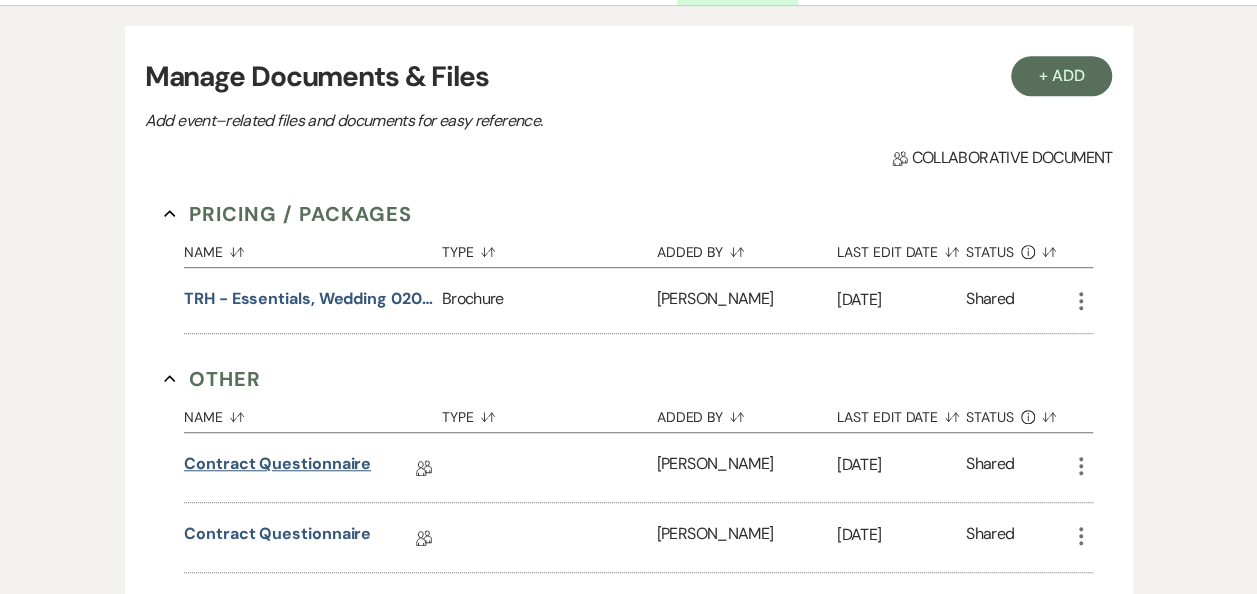click on "Contract Questionnaire" at bounding box center [277, 467] 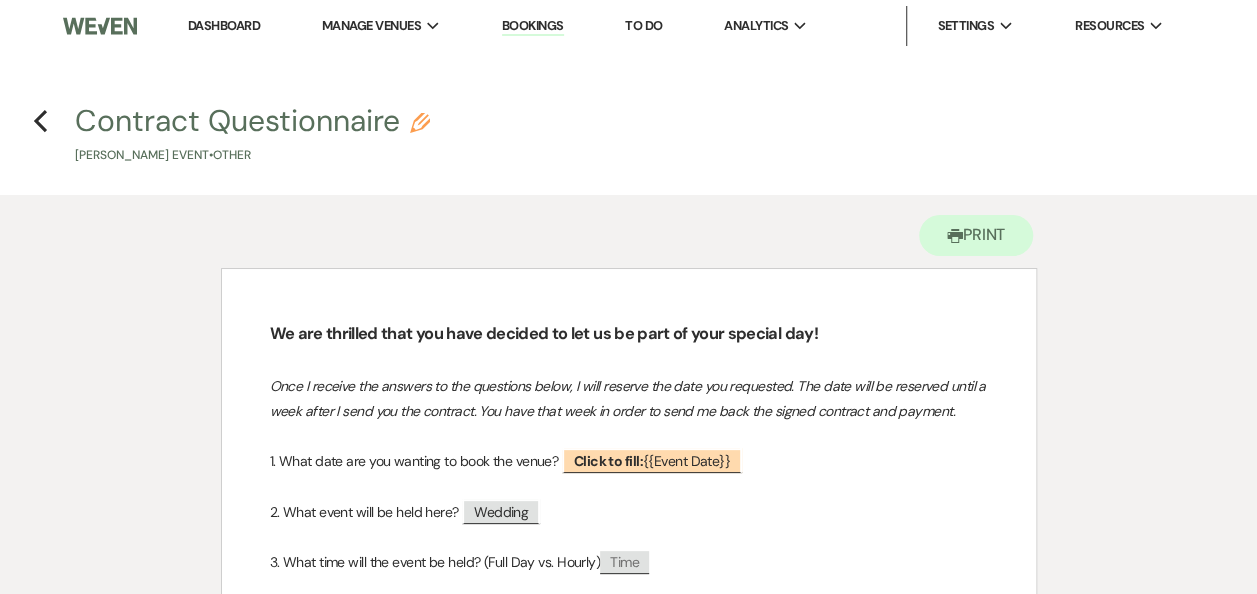 click on "Previous Contract Questionnaire Pencil Cynthia Joyner's Event  •  Other" at bounding box center [628, 132] 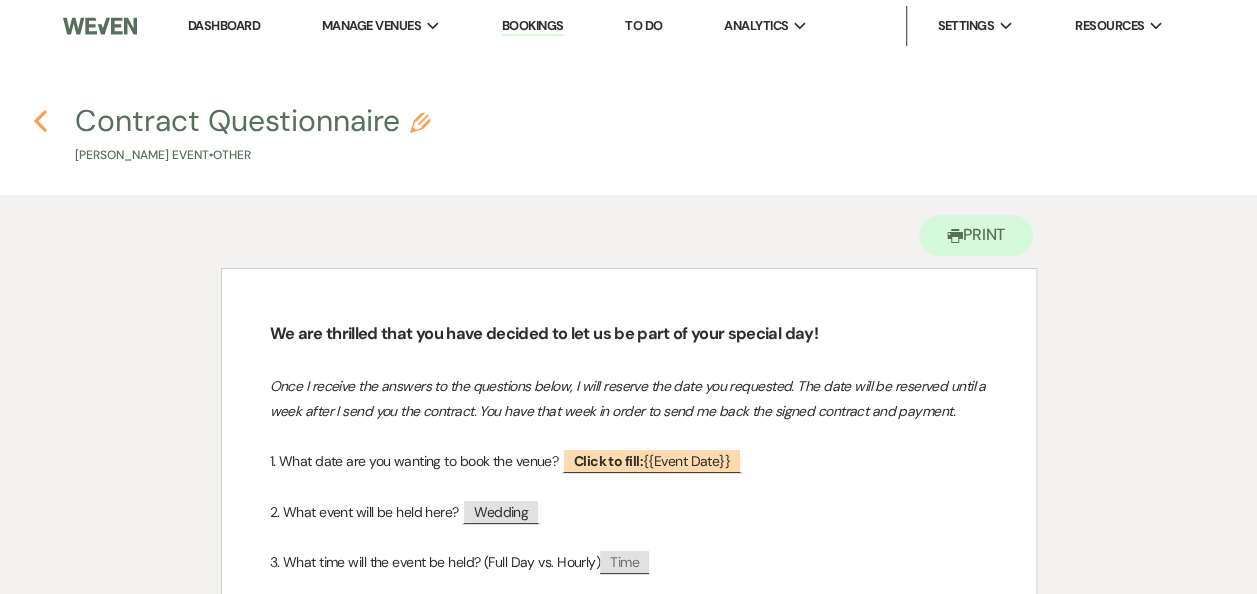 click on "Previous" 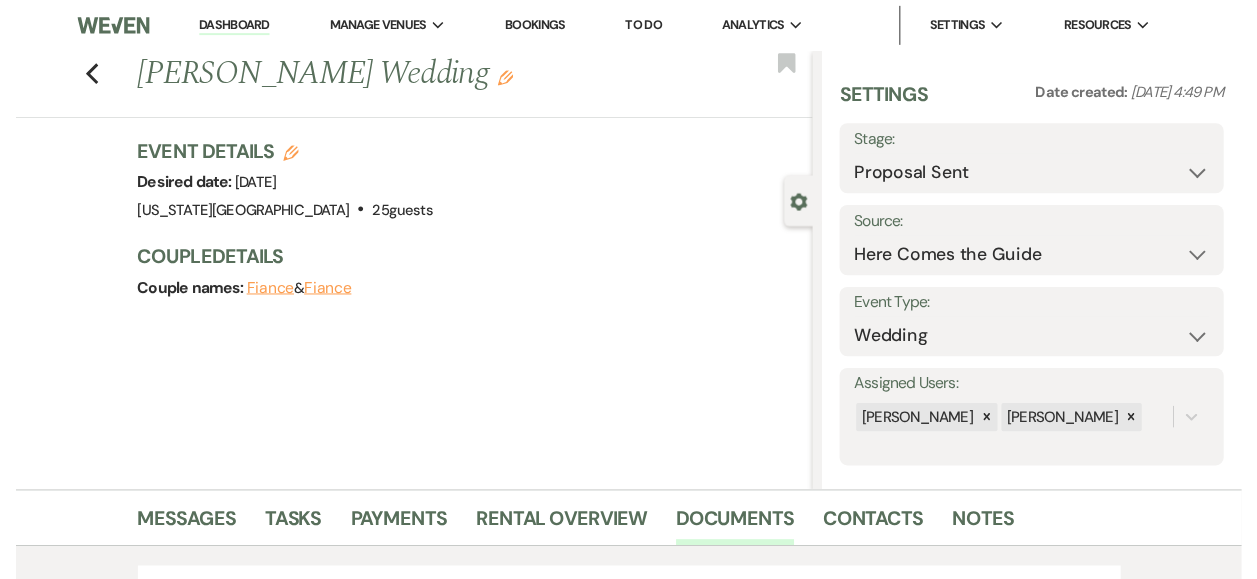 scroll, scrollTop: 554, scrollLeft: 0, axis: vertical 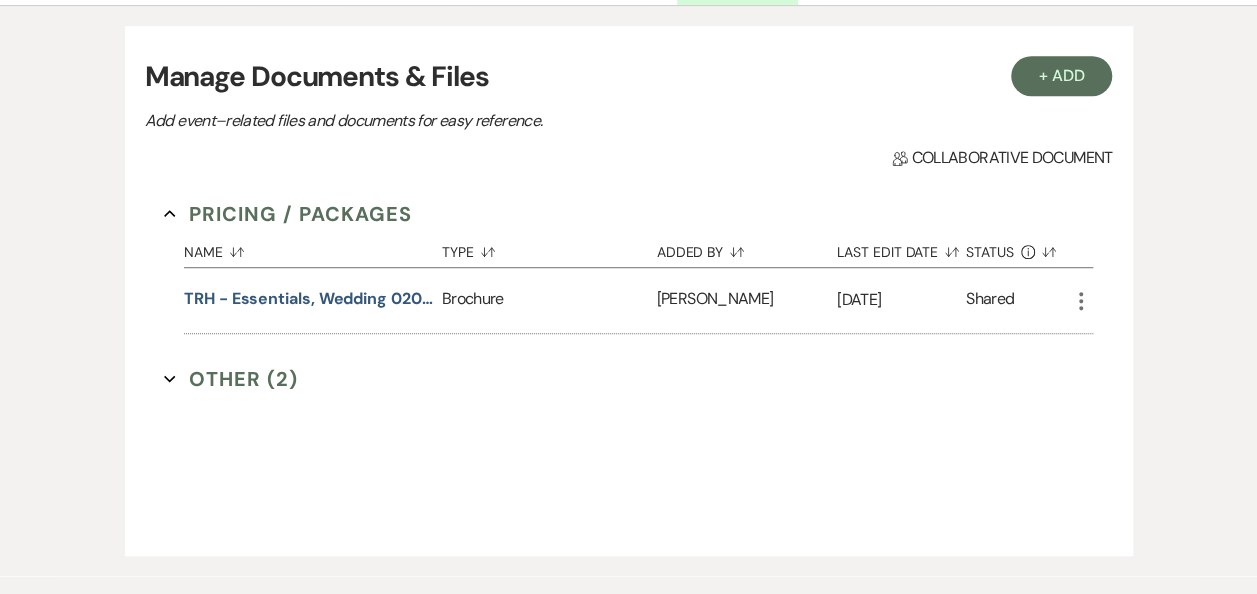 click on "Other (2) Expand" at bounding box center [231, 379] 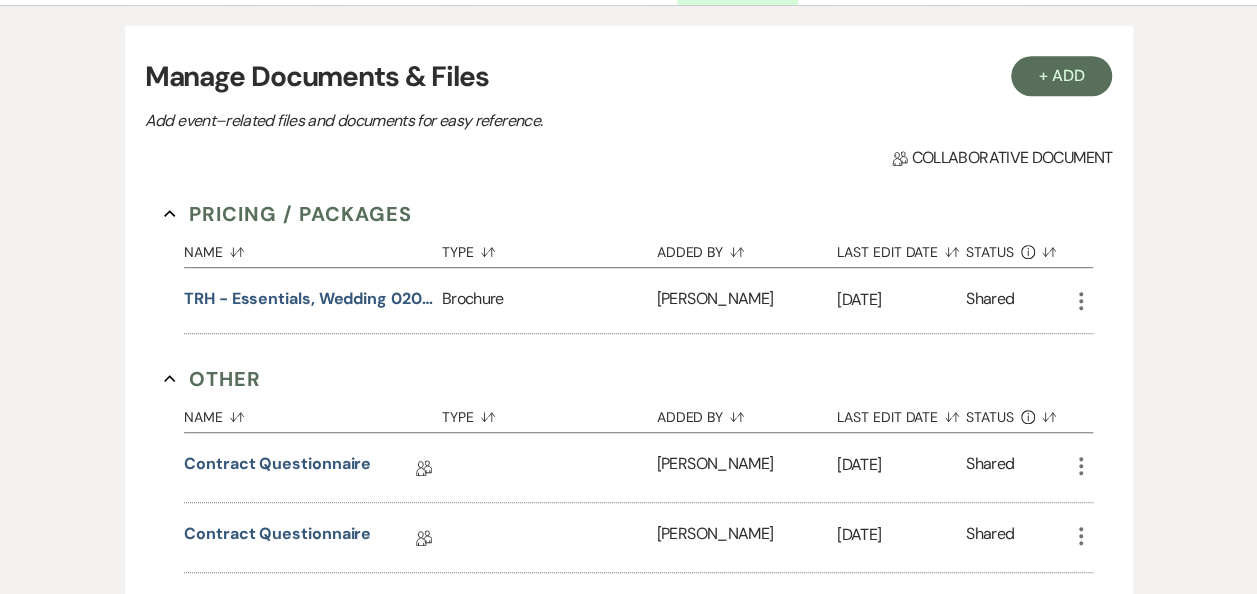click on "More" 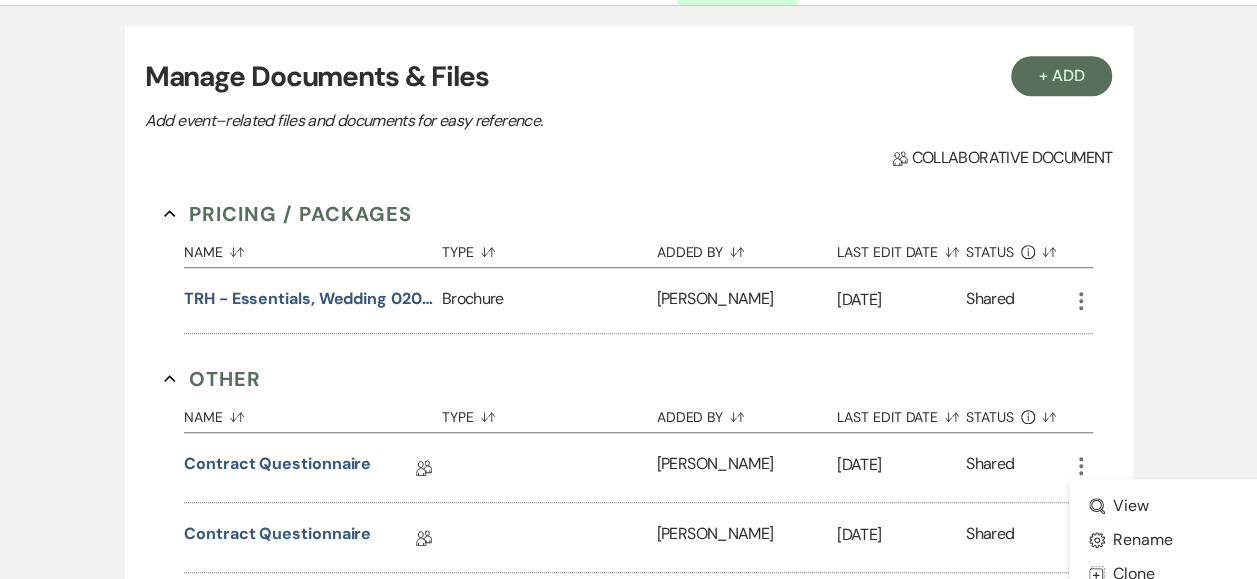 click on "More" 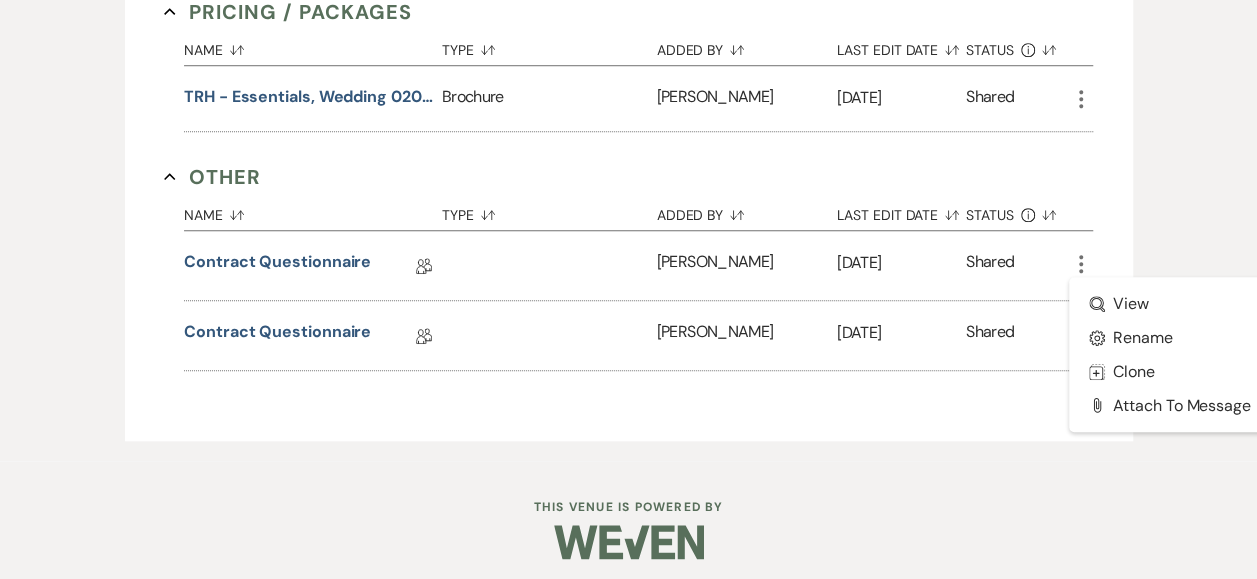 scroll, scrollTop: 763, scrollLeft: 0, axis: vertical 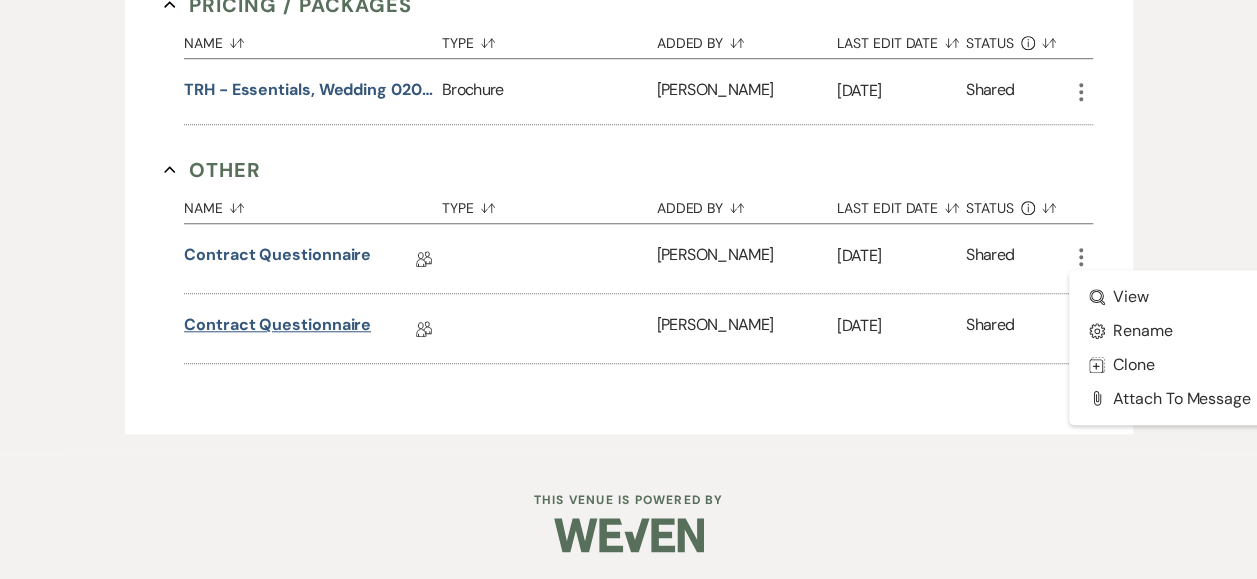 click on "Contract Questionnaire" at bounding box center [277, 328] 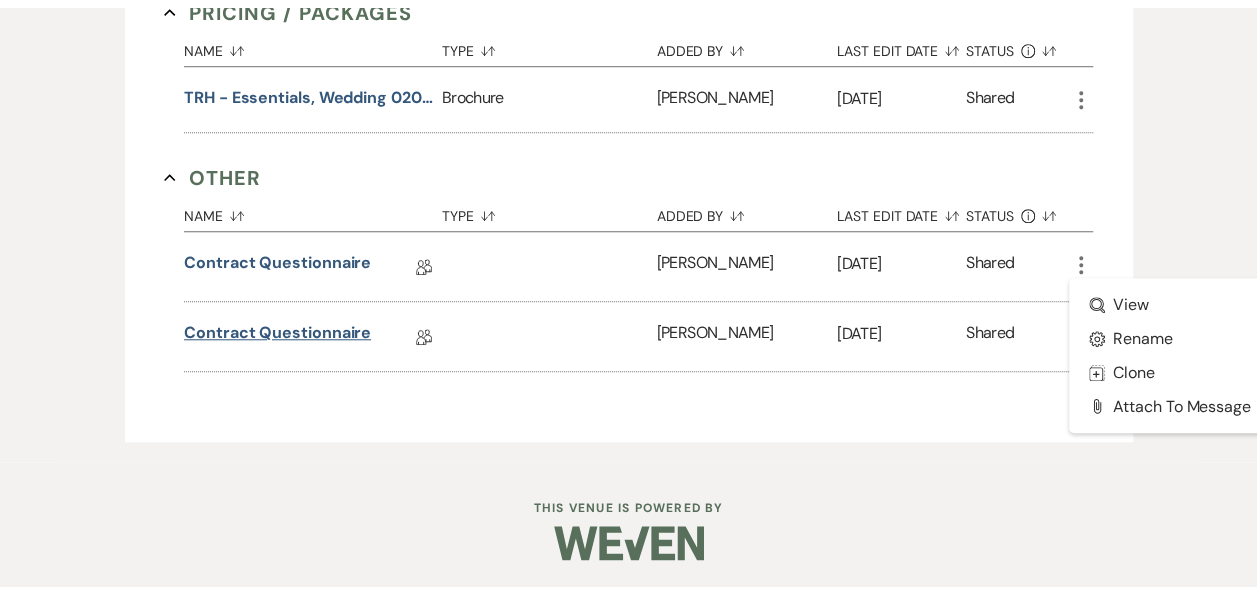 scroll, scrollTop: 0, scrollLeft: 0, axis: both 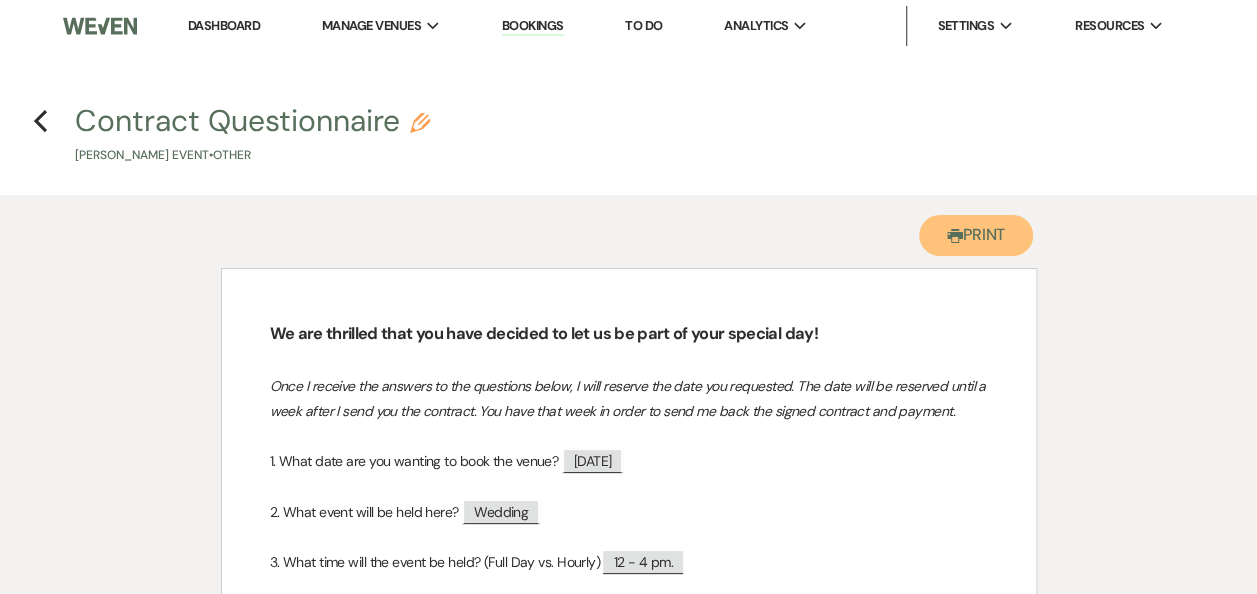 click on "Printer  Print" at bounding box center (976, 235) 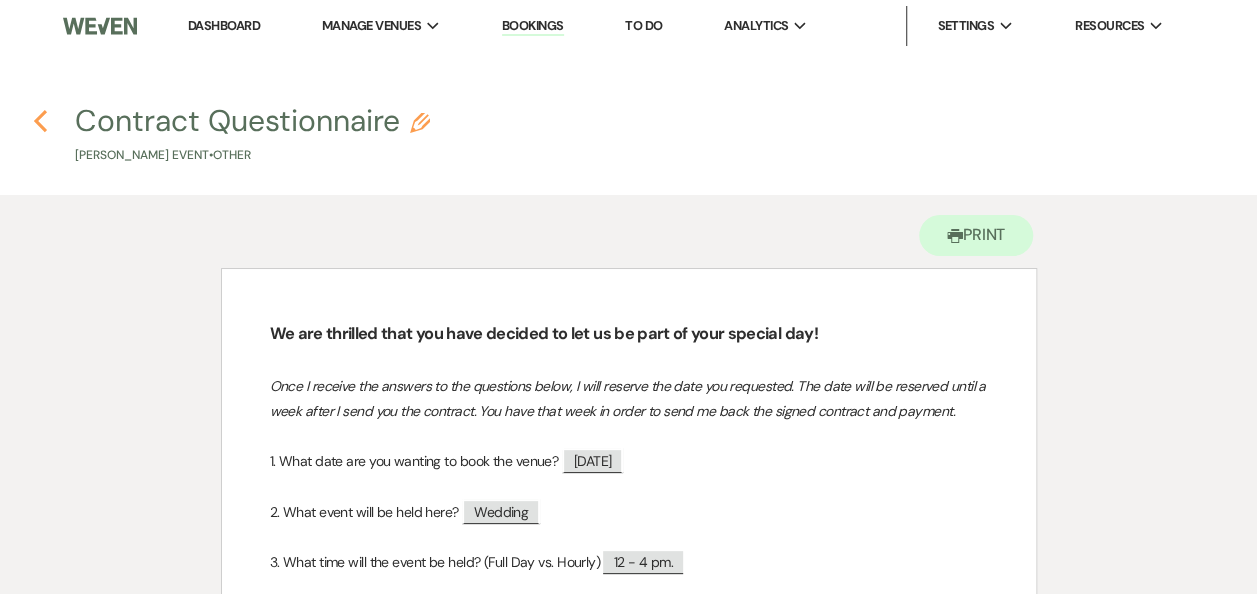click on "Previous" 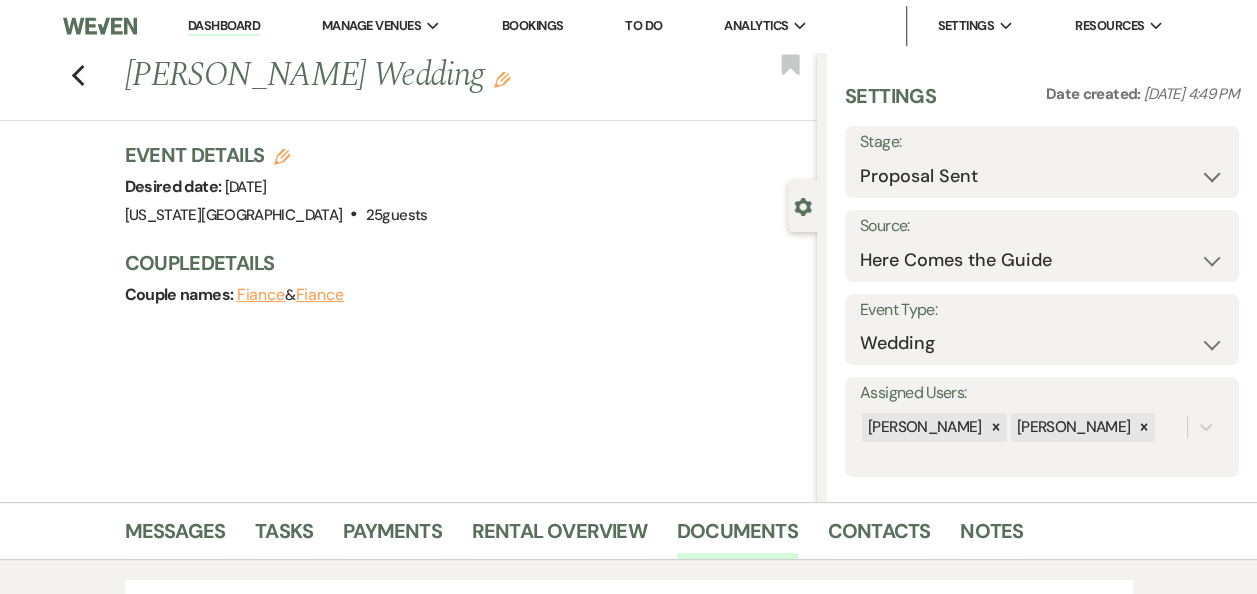 scroll, scrollTop: 664, scrollLeft: 0, axis: vertical 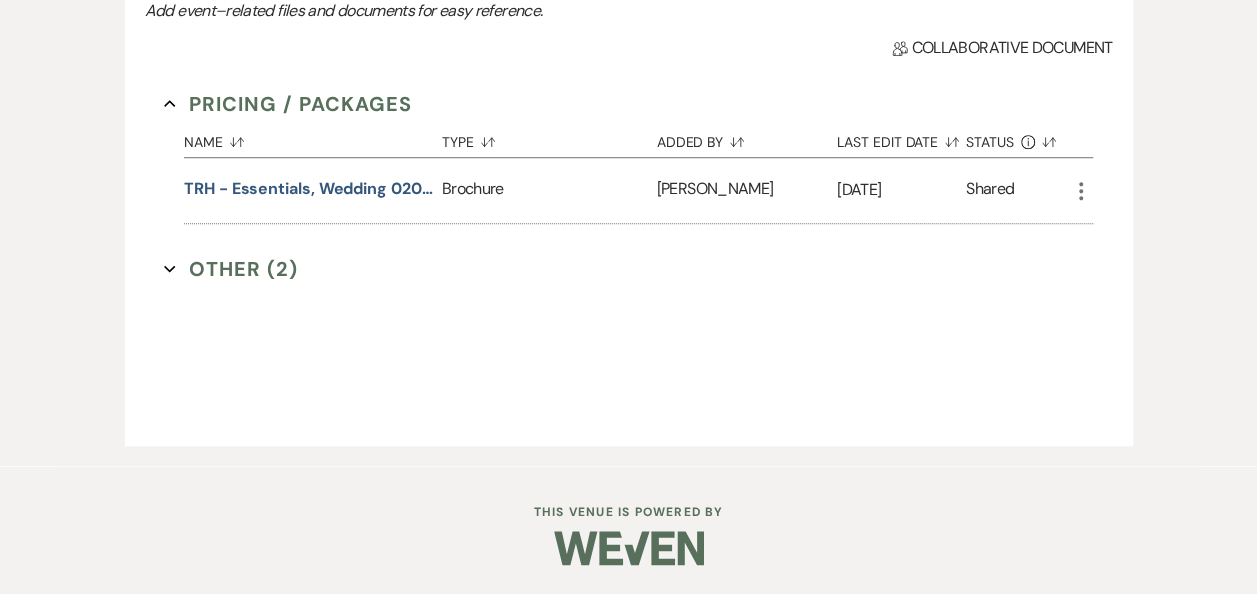 click on "Other (2) Expand" at bounding box center (231, 269) 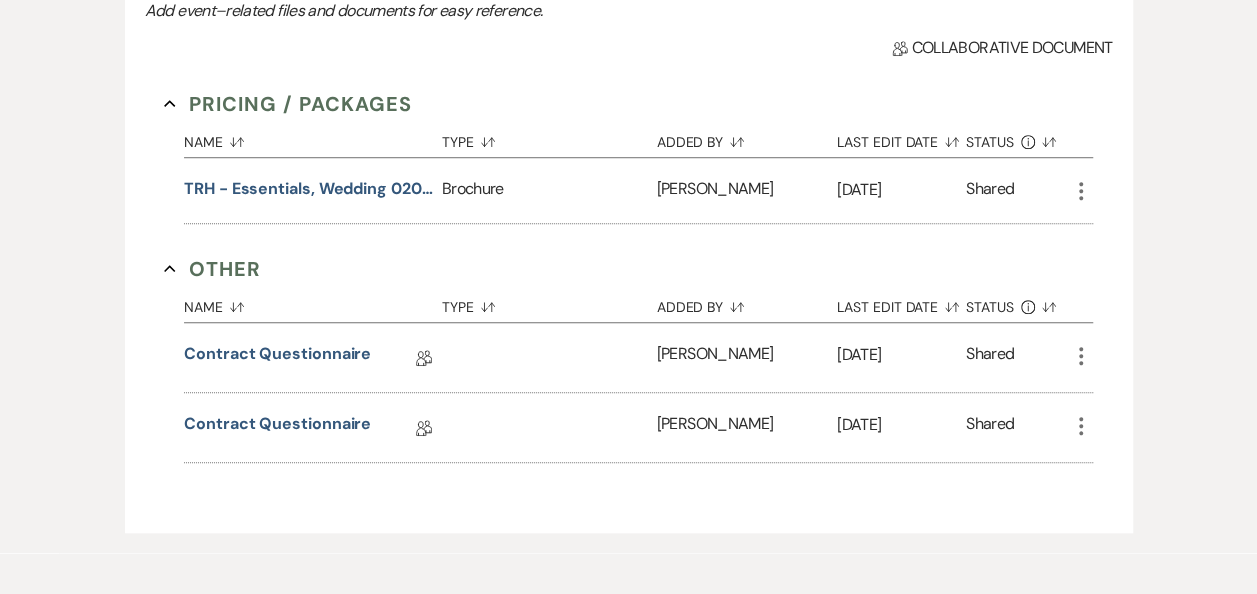 click on "More" 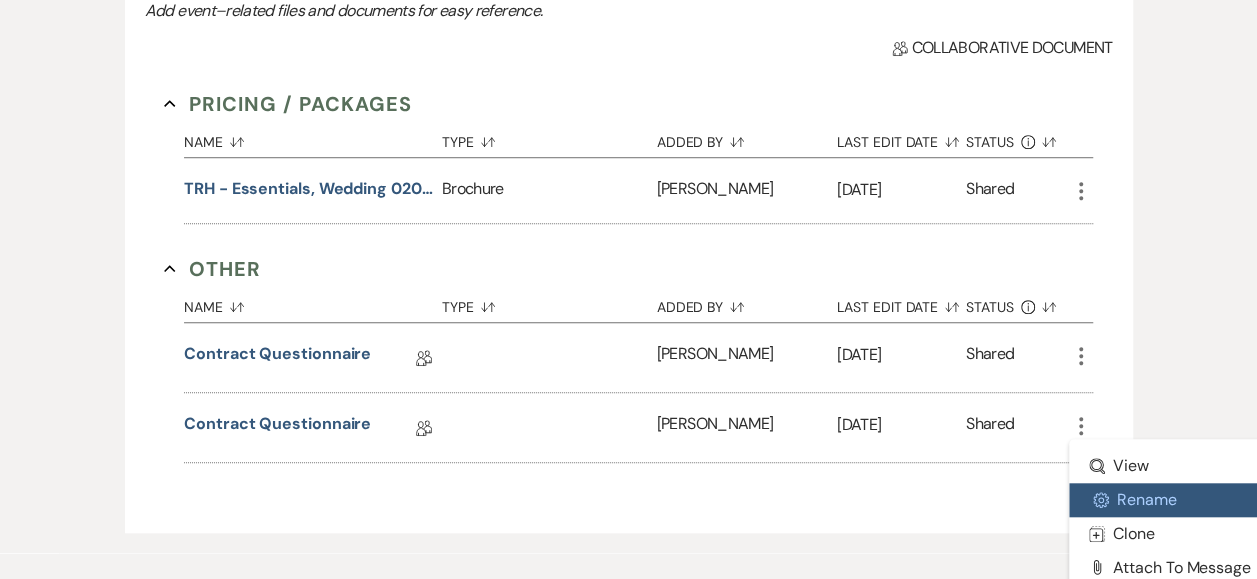 click on "Settings Gear Rename" at bounding box center [1170, 500] 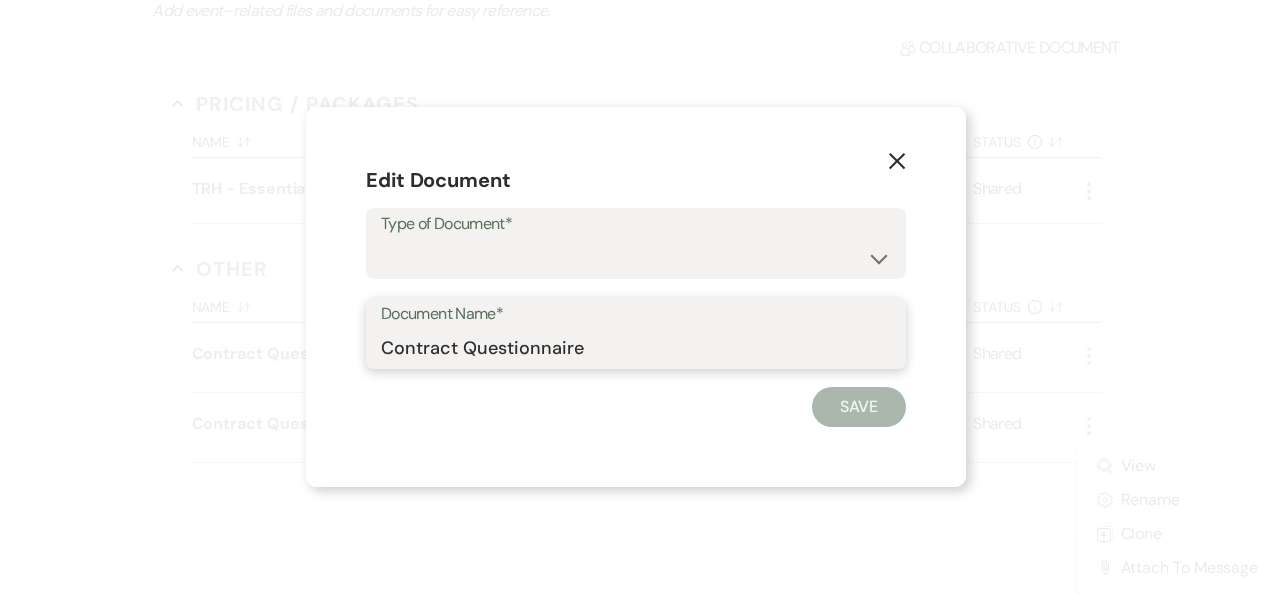 click on "Contract Questionnaire" at bounding box center (636, 347) 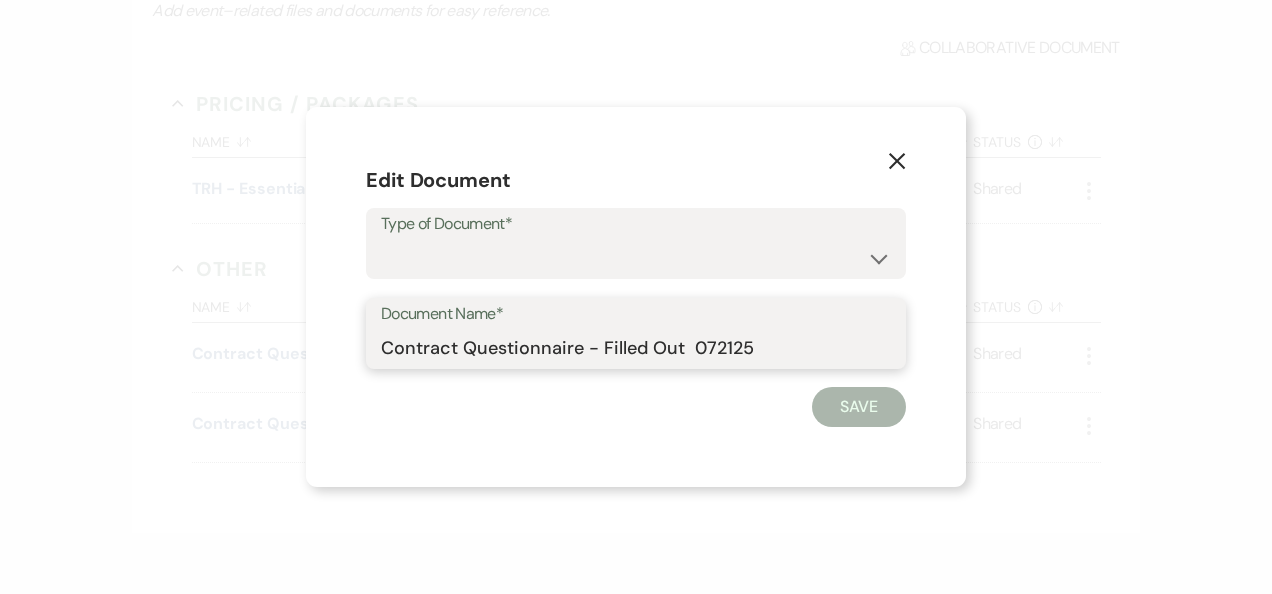 type on "Contract Questionnaire - Filled Out  072125" 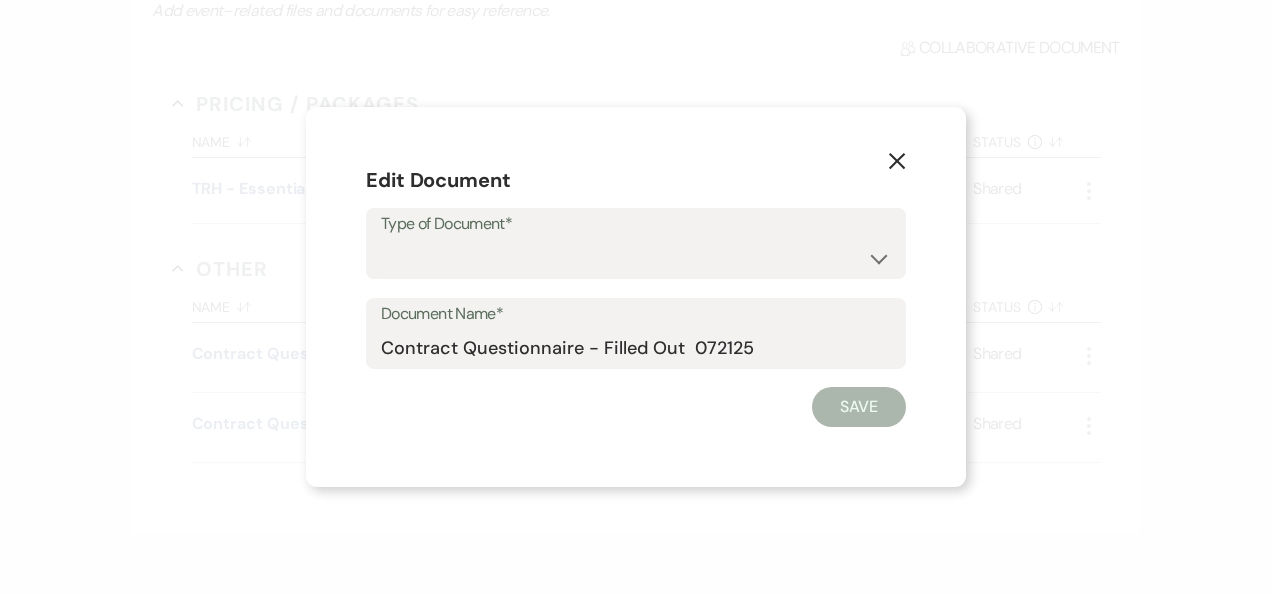 click on "Save" at bounding box center (859, 407) 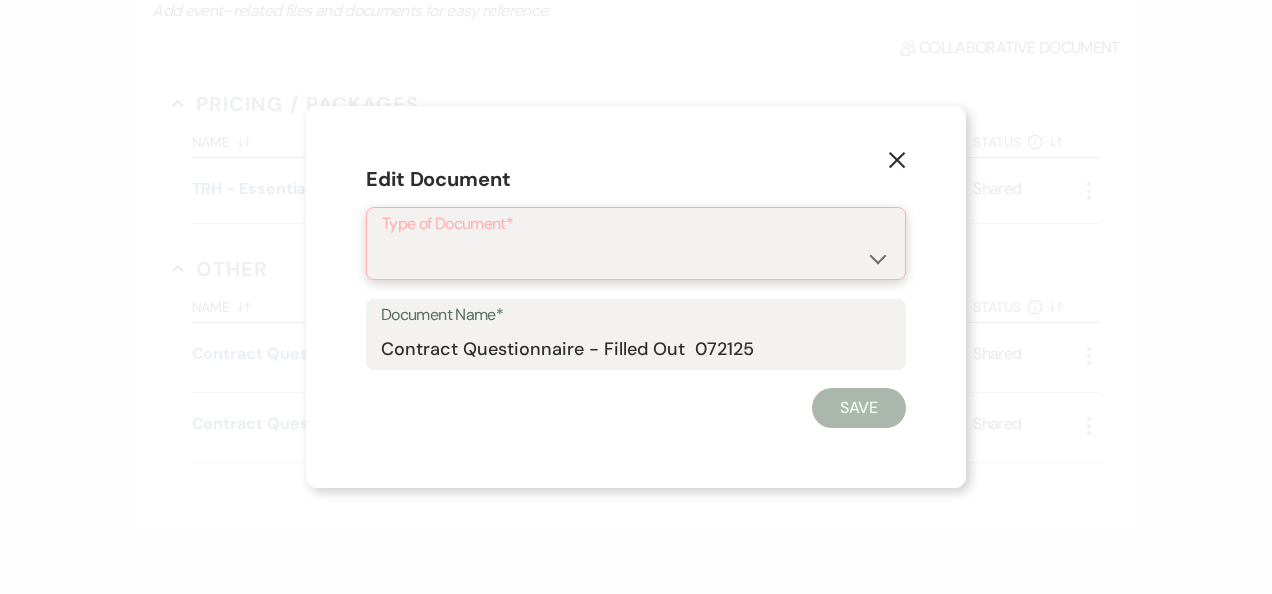 click on "Special Event Insurance Vendor Certificate of Insurance Contracts / Rental Agreements Invoices Receipts Event Maps Floor Plans Rain Plan Seating Charts Venue Layout Catering / Alcohol Permit Event Permit Fire Permit Fuel Permit Generator Permit Tent Permit Venue Permit Other Permit Inventory  Promotional Sample Venue Beverage Ceremony Event Finalize + Share Guests Lodging Menu Vendors Venue Beverage Brochure Menu Packages Product Specifications Quotes Beverage Event and Ceremony Details Finalize & Share Guests Lodging Menu Vendors Venue Event Timeline Family / Wedding Party Timeline Food and Beverage Timeline MC / DJ / Band Timeline Master Timeline Photography Timeline Set-Up / Clean-Up Vendor Timeline Bartender Safe Serve / TiPS Certification Vendor Certification Vendor License Other" at bounding box center [636, 257] 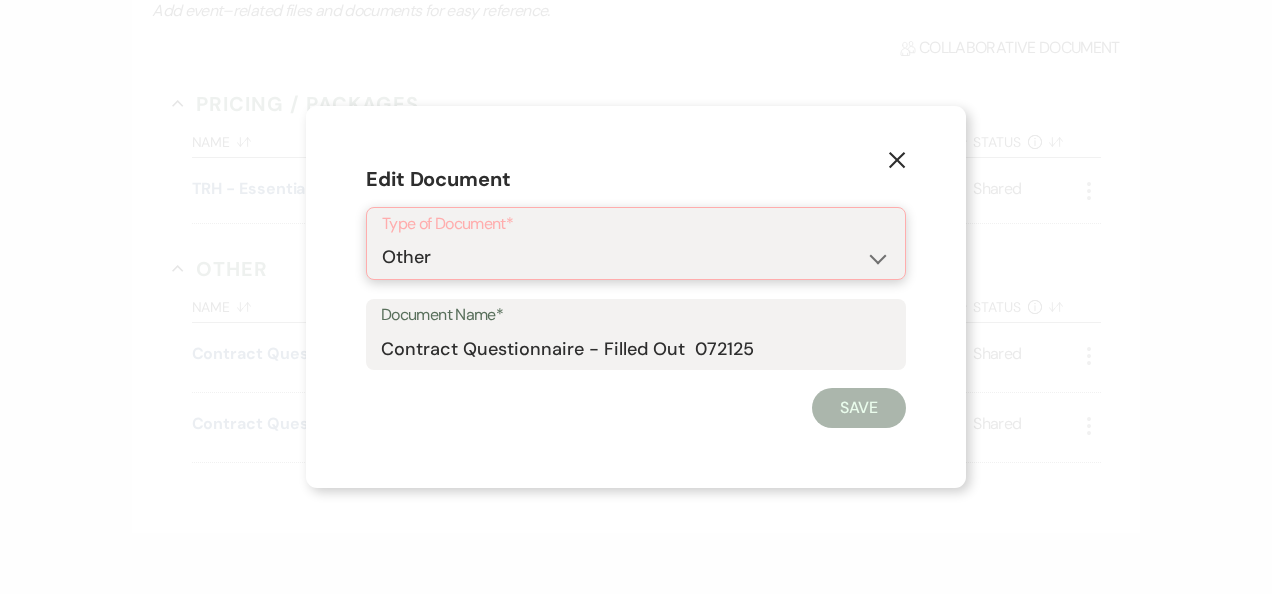 click on "Special Event Insurance Vendor Certificate of Insurance Contracts / Rental Agreements Invoices Receipts Event Maps Floor Plans Rain Plan Seating Charts Venue Layout Catering / Alcohol Permit Event Permit Fire Permit Fuel Permit Generator Permit Tent Permit Venue Permit Other Permit Inventory  Promotional Sample Venue Beverage Ceremony Event Finalize + Share Guests Lodging Menu Vendors Venue Beverage Brochure Menu Packages Product Specifications Quotes Beverage Event and Ceremony Details Finalize & Share Guests Lodging Menu Vendors Venue Event Timeline Family / Wedding Party Timeline Food and Beverage Timeline MC / DJ / Band Timeline Master Timeline Photography Timeline Set-Up / Clean-Up Vendor Timeline Bartender Safe Serve / TiPS Certification Vendor Certification Vendor License Other" at bounding box center (636, 257) 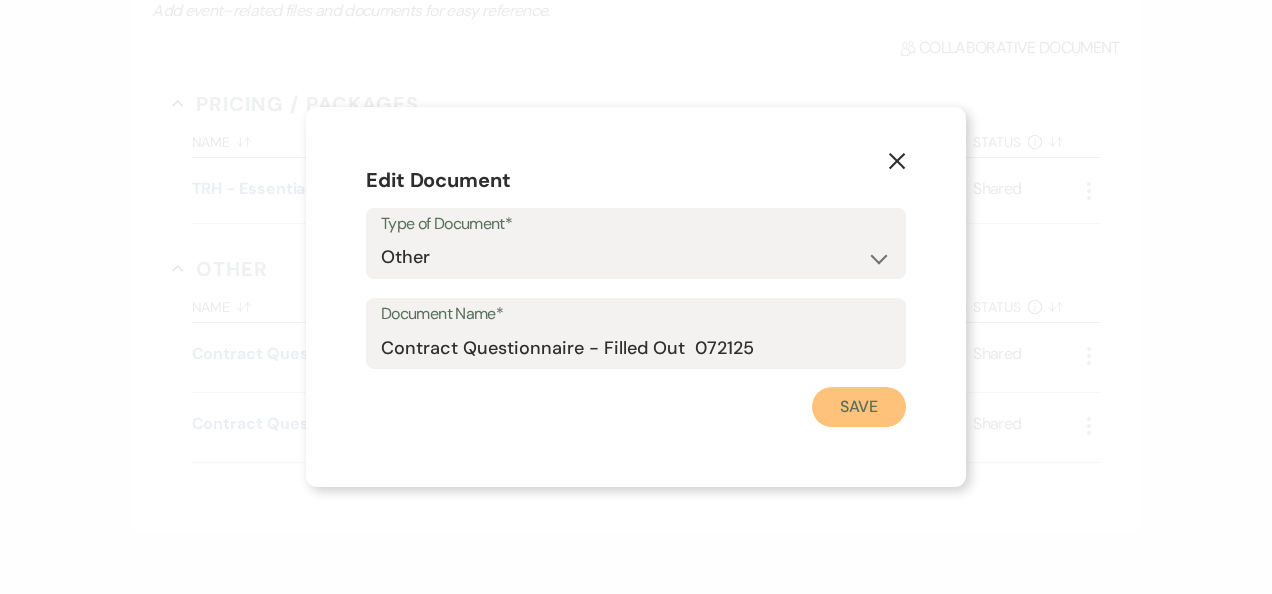 click on "Save" at bounding box center (859, 407) 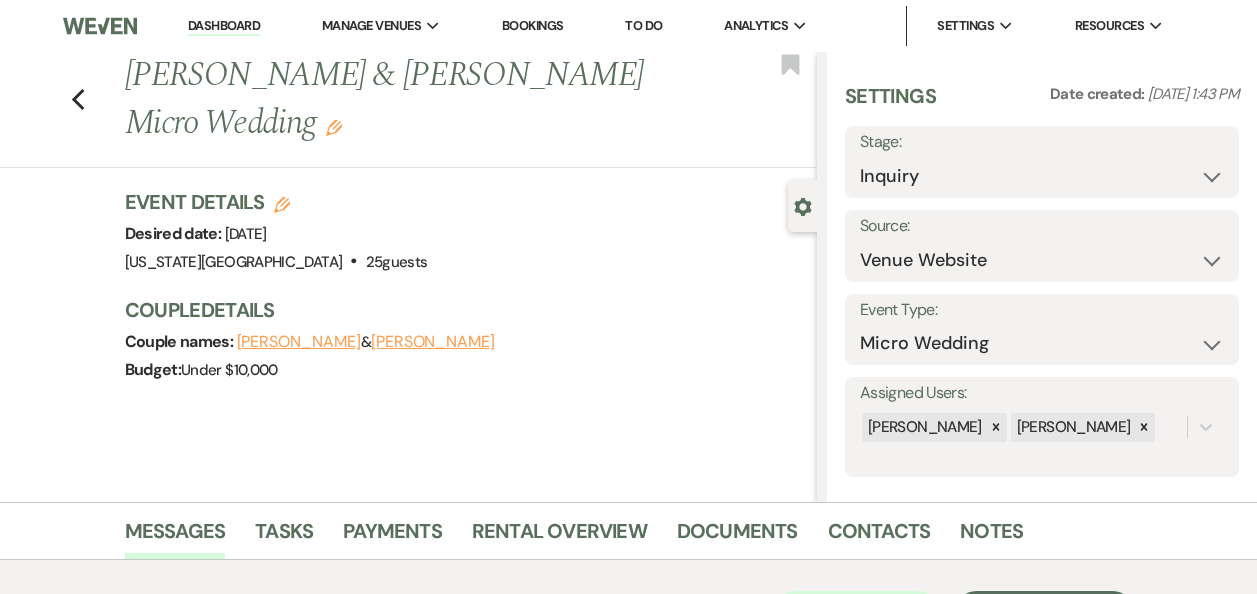 scroll, scrollTop: 660, scrollLeft: 0, axis: vertical 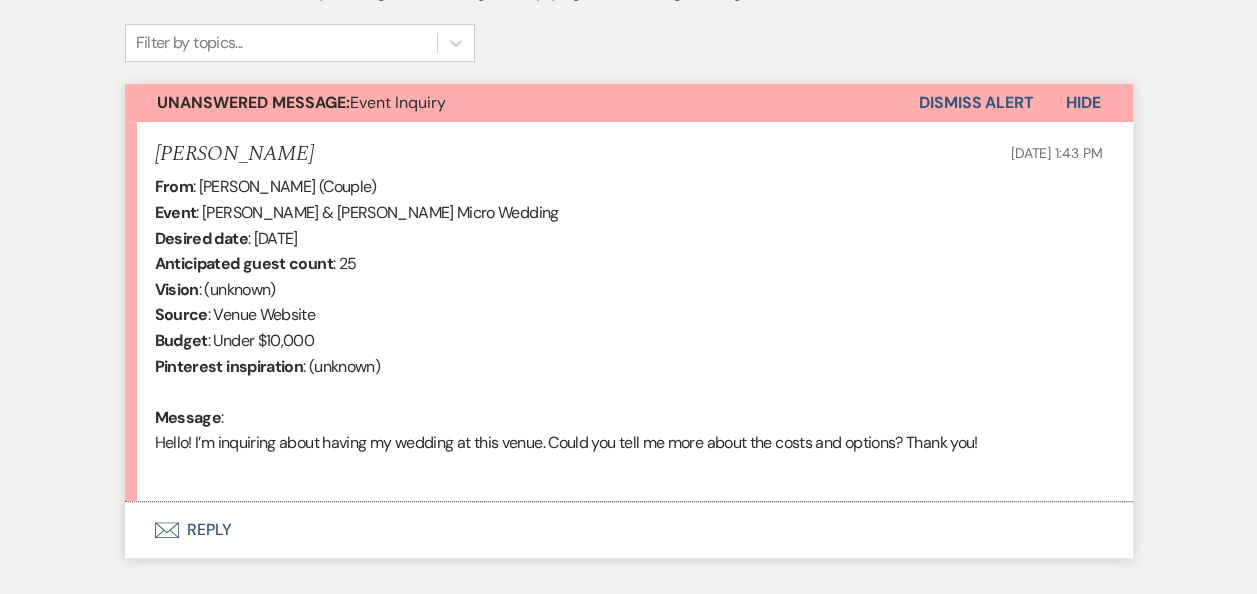 click on "Envelope Reply" at bounding box center (629, 530) 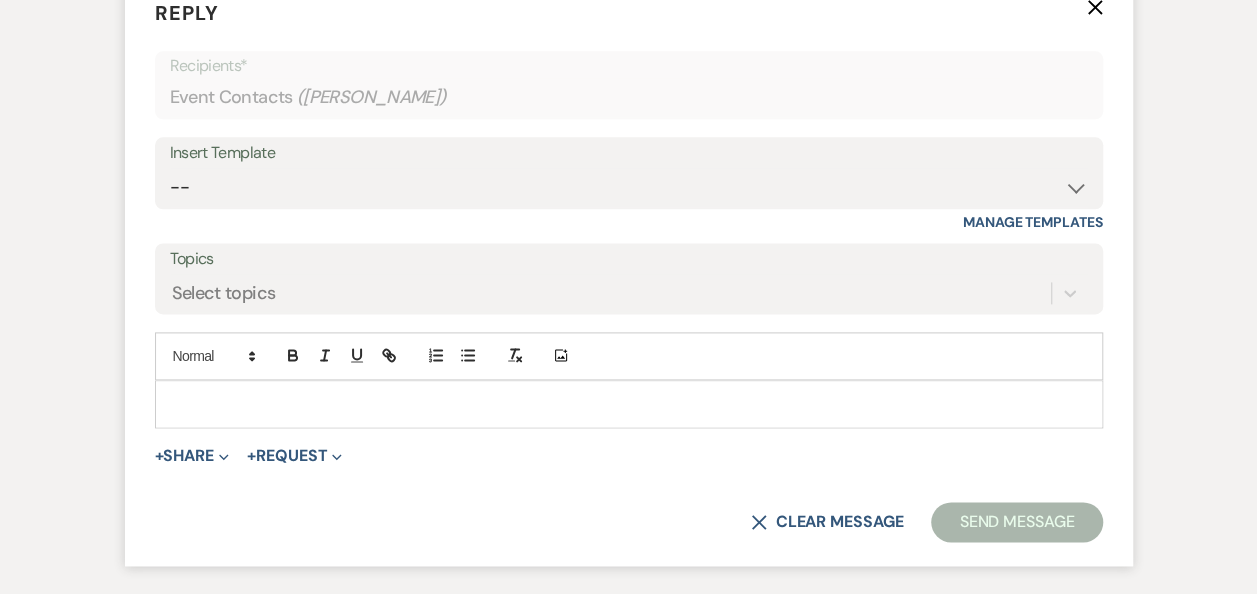 scroll, scrollTop: 1190, scrollLeft: 0, axis: vertical 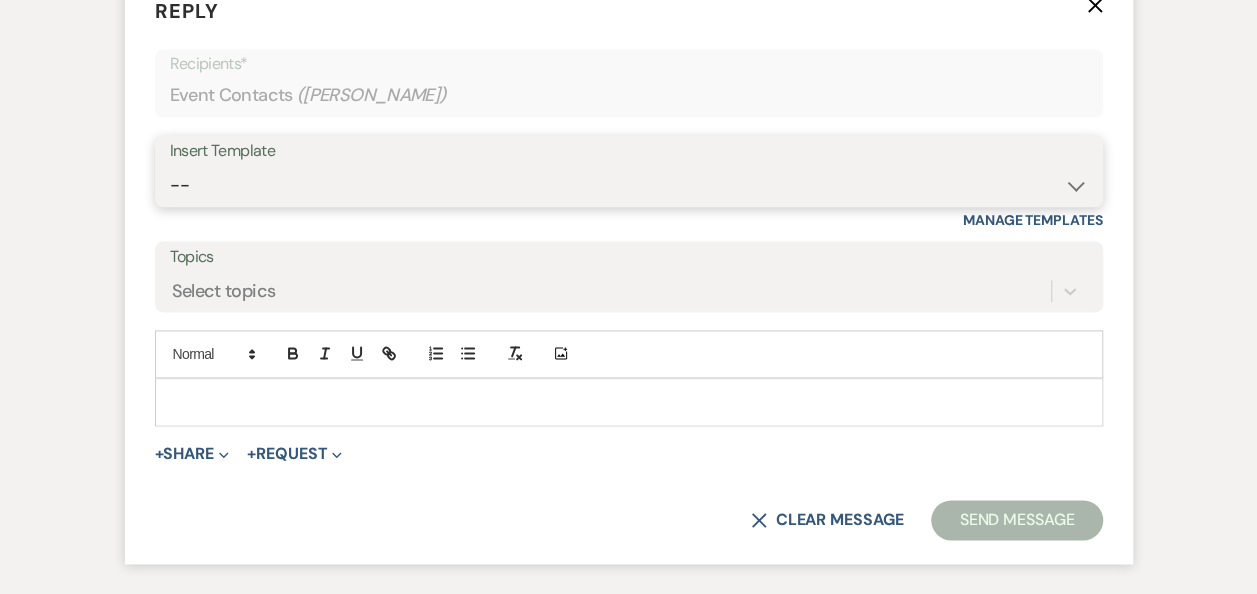 click on "-- Weven Planning Portal Introduction (Booked Events) Follow Up Booking Procedure Event Inquiry w/Info Sheet First Final Questions Insurance Invoice & Contract Items to Rent Payment Received & Updated Invoice Payment Reminder Pics & Review Proposal Questions for Invoice & Contract Second Final Questions Tour Tour, Thank You Unavailable - Wedding Wedding Inquiry - 2023 Event - Invoice & Contract Contract (Pre-Booked Leads) Unavailable - Event Event - Off Season Wedding - Off Season Unavailable Event - Off Season Unavailable Wedding - Off Season" at bounding box center [629, 185] 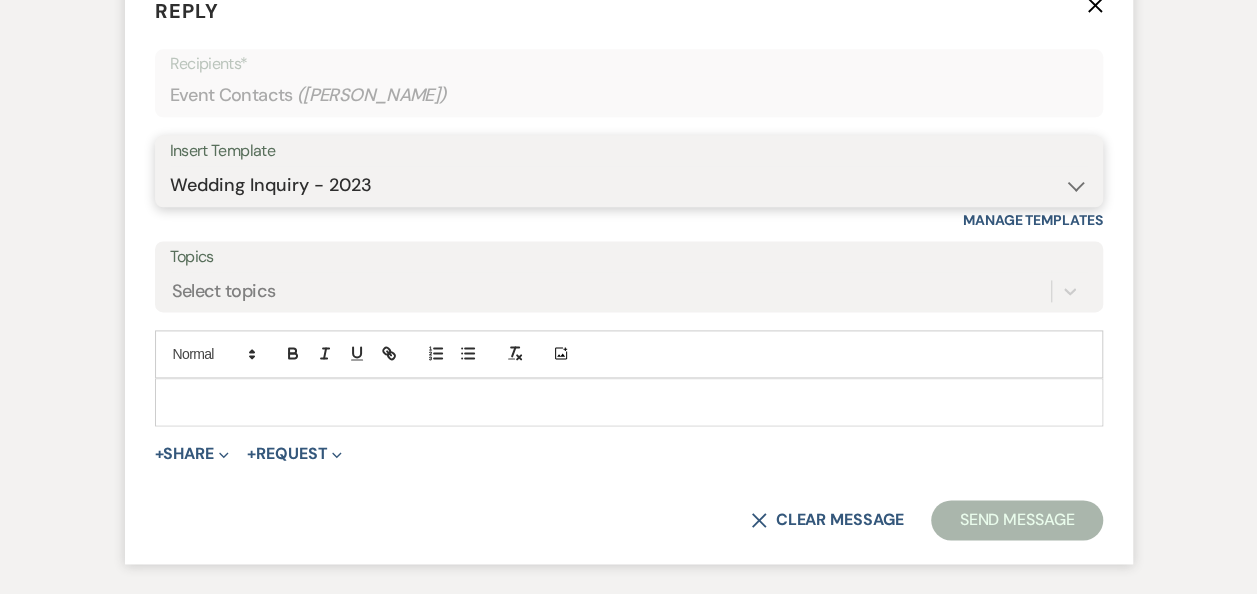 click on "-- Weven Planning Portal Introduction (Booked Events) Follow Up Booking Procedure Event Inquiry w/Info Sheet First Final Questions Insurance Invoice & Contract Items to Rent Payment Received & Updated Invoice Payment Reminder Pics & Review Proposal Questions for Invoice & Contract Second Final Questions Tour Tour, Thank You Unavailable - Wedding Wedding Inquiry - 2023 Event - Invoice & Contract Contract (Pre-Booked Leads) Unavailable - Event Event - Off Season Wedding - Off Season Unavailable Event - Off Season Unavailable Wedding - Off Season" at bounding box center (629, 185) 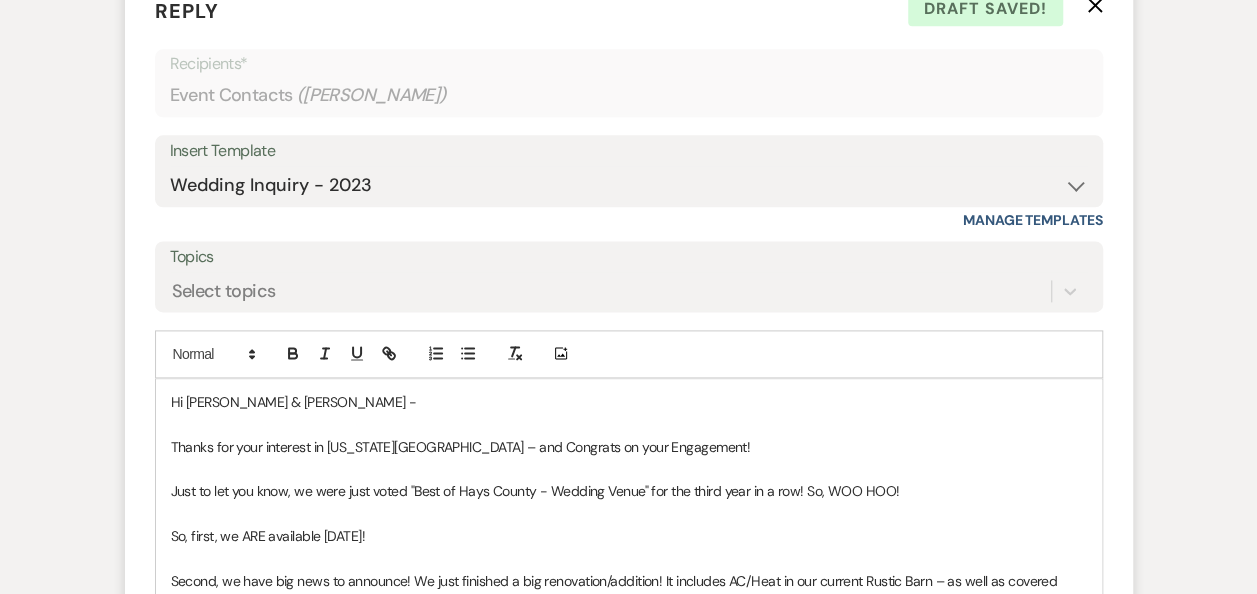 click on "So, first, we ARE available 10/02/2025!" at bounding box center [629, 536] 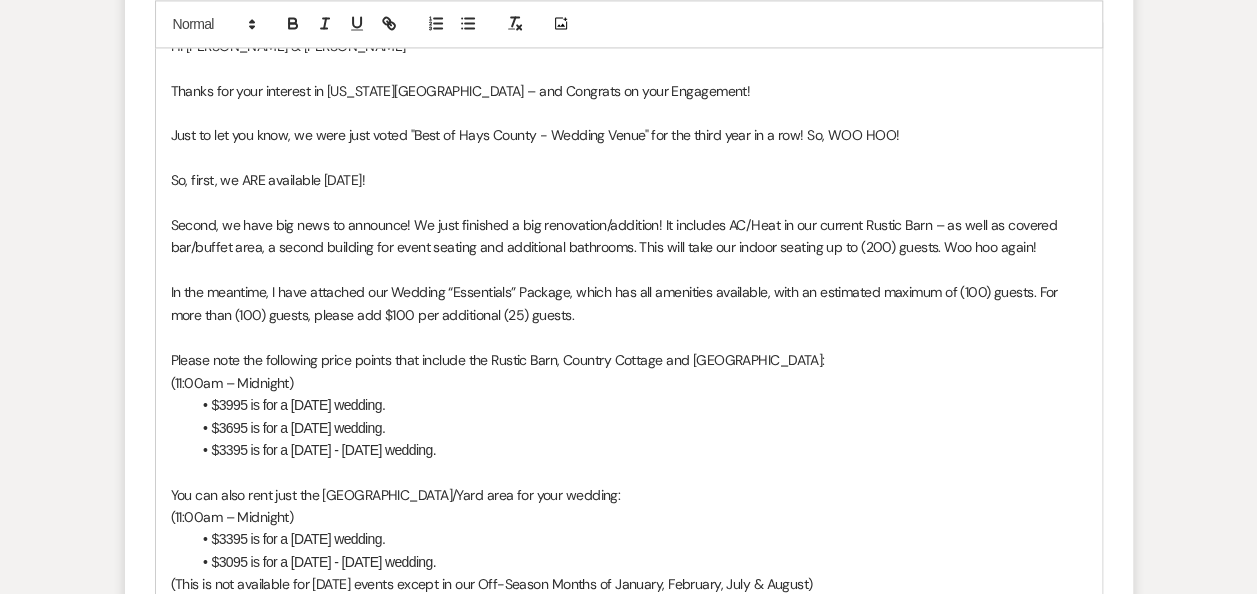 scroll, scrollTop: 1595, scrollLeft: 0, axis: vertical 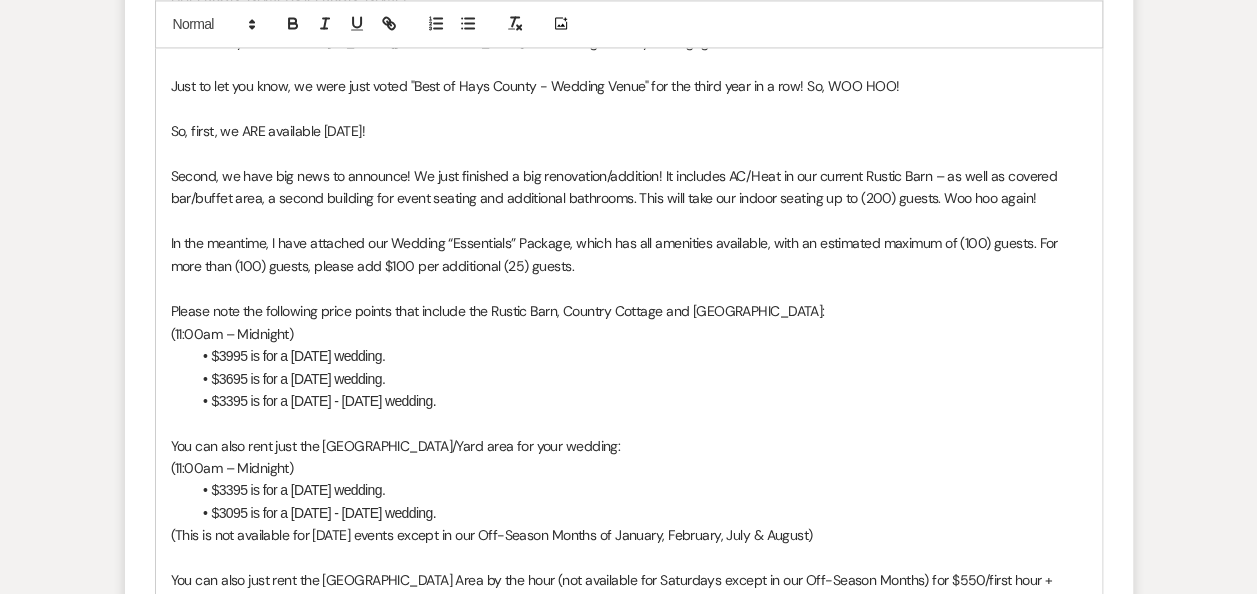 click on "$3995 is for a Saturday wedding." at bounding box center (639, 355) 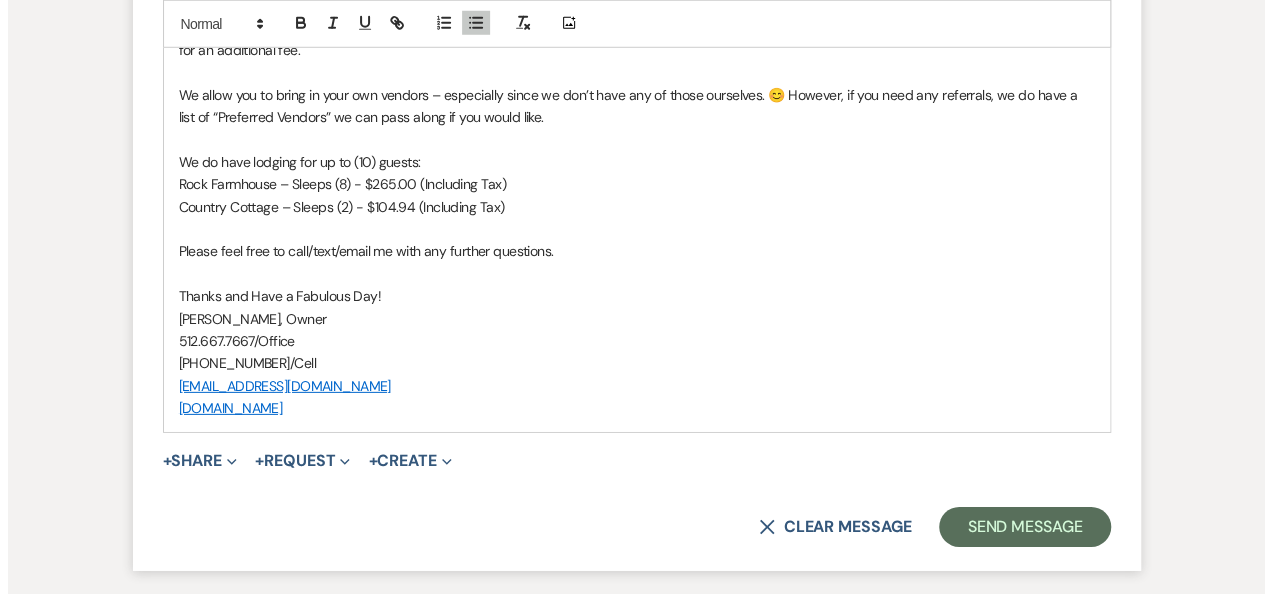 scroll, scrollTop: 2938, scrollLeft: 0, axis: vertical 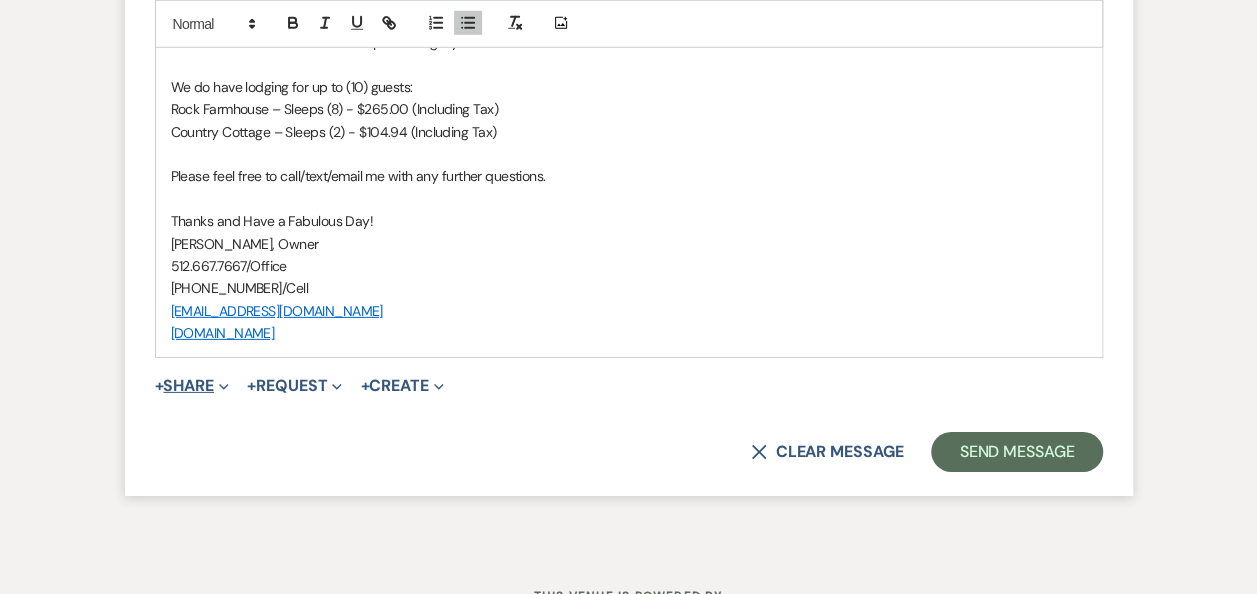 click on "+  Share Expand" at bounding box center (192, 386) 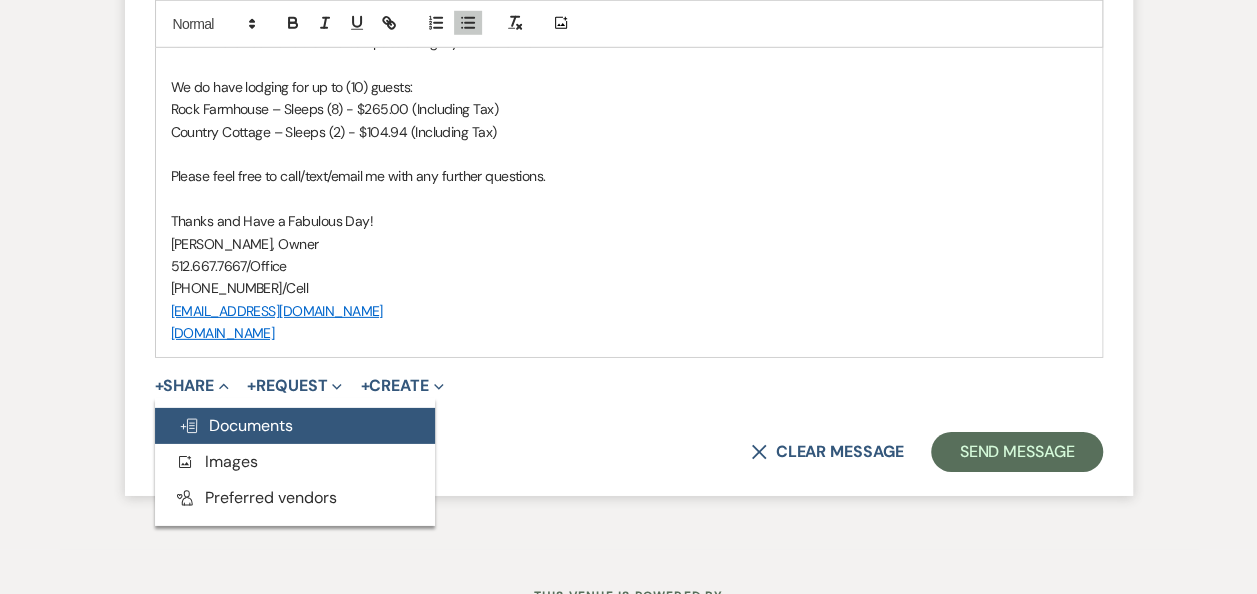 click on "Doc Upload Documents" at bounding box center [236, 425] 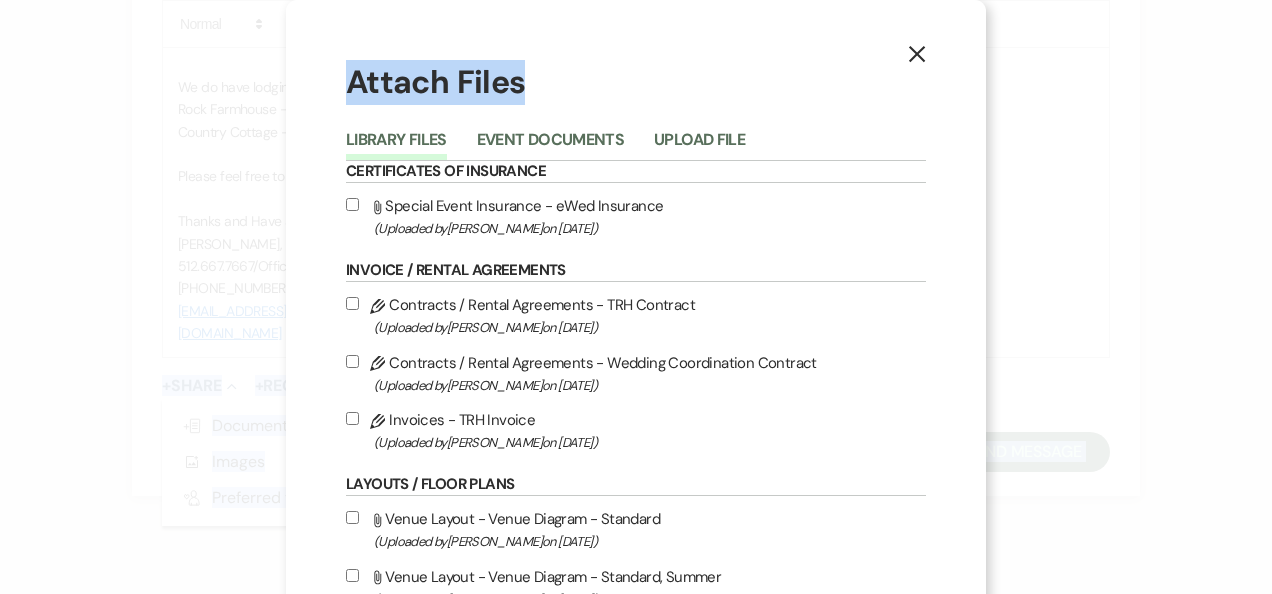 drag, startPoint x: 1256, startPoint y: 90, endPoint x: 1275, endPoint y: 185, distance: 96.88137 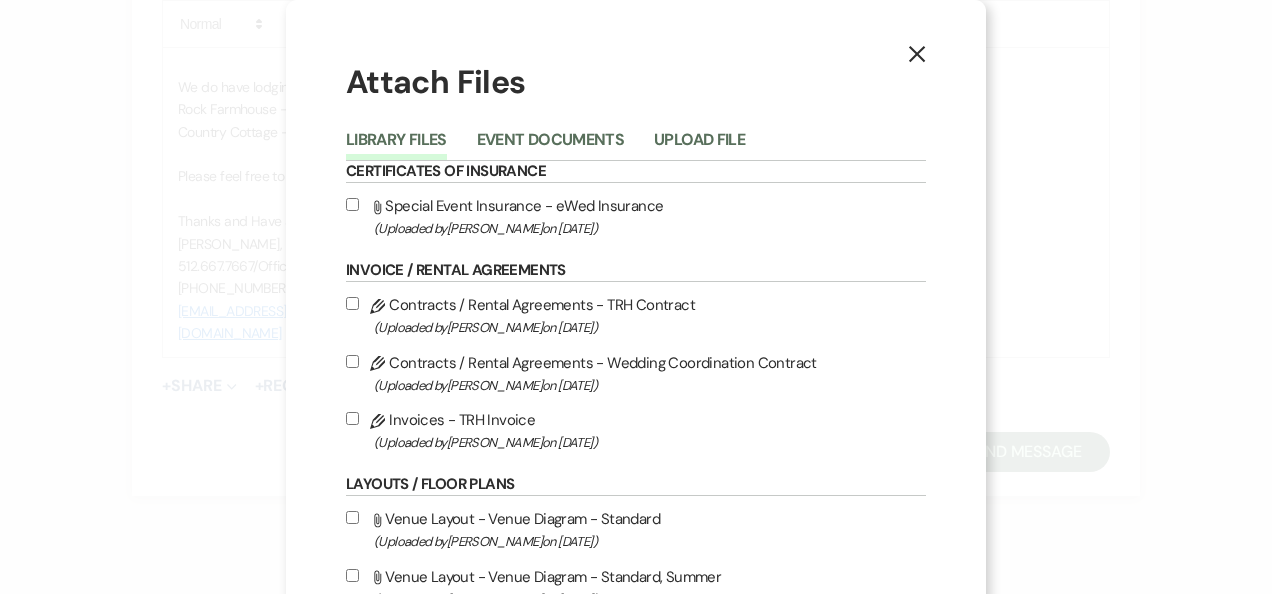 drag, startPoint x: 1271, startPoint y: 185, endPoint x: 1108, endPoint y: 228, distance: 168.57639 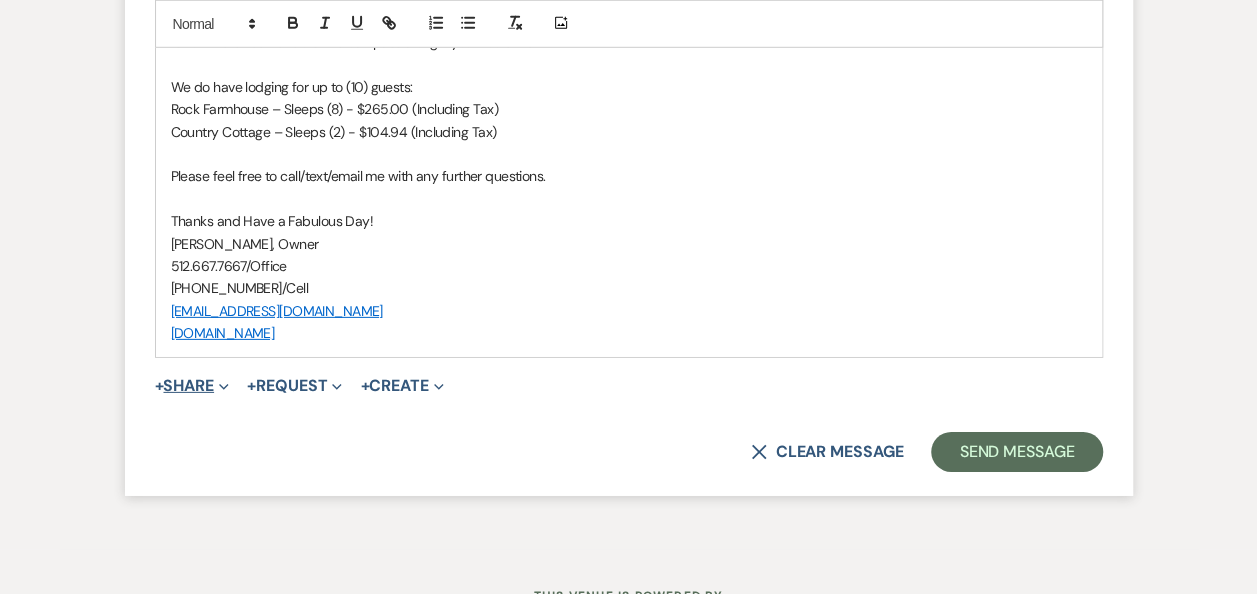 click on "+  Share Expand" at bounding box center (192, 386) 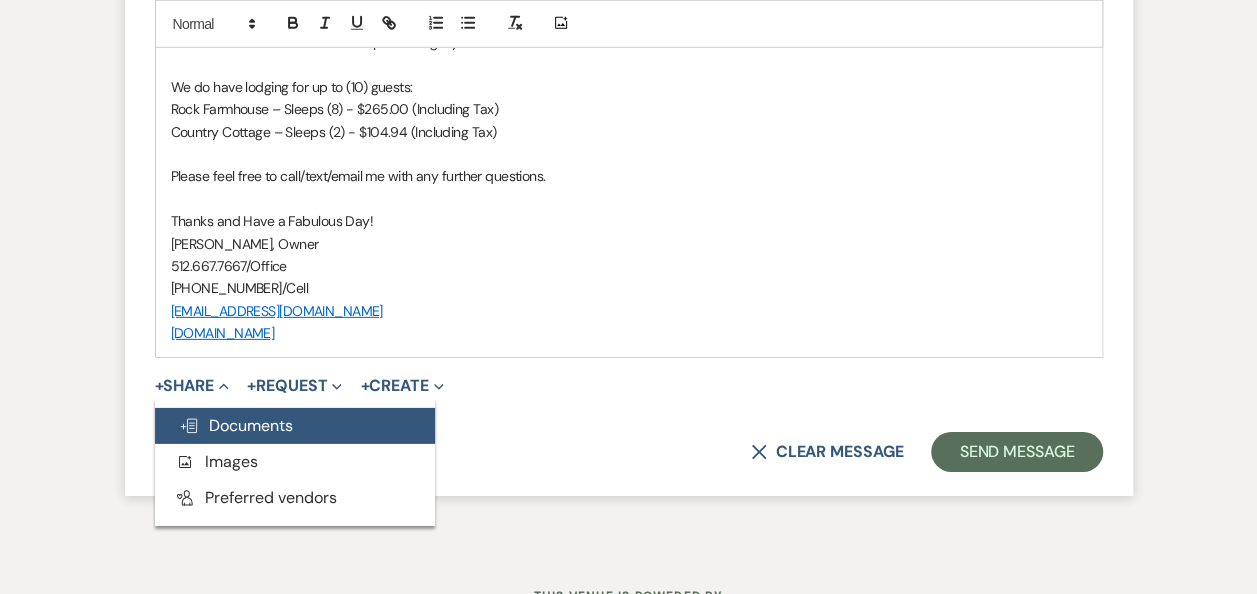click on "Doc Upload Documents" at bounding box center (236, 425) 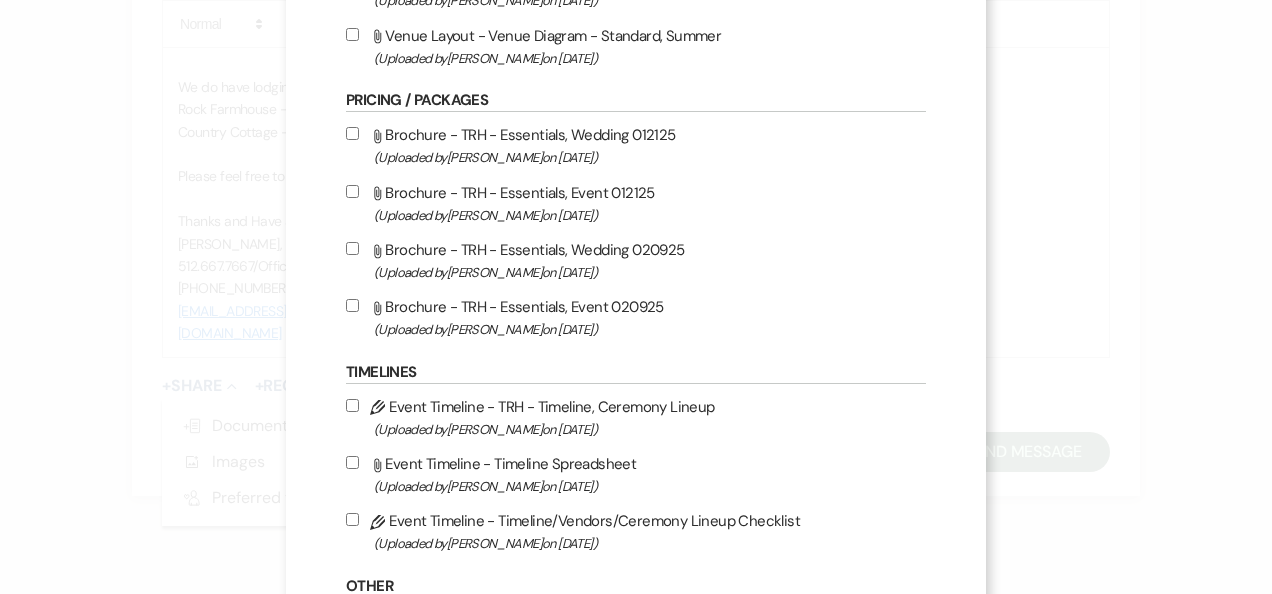 scroll, scrollTop: 523, scrollLeft: 0, axis: vertical 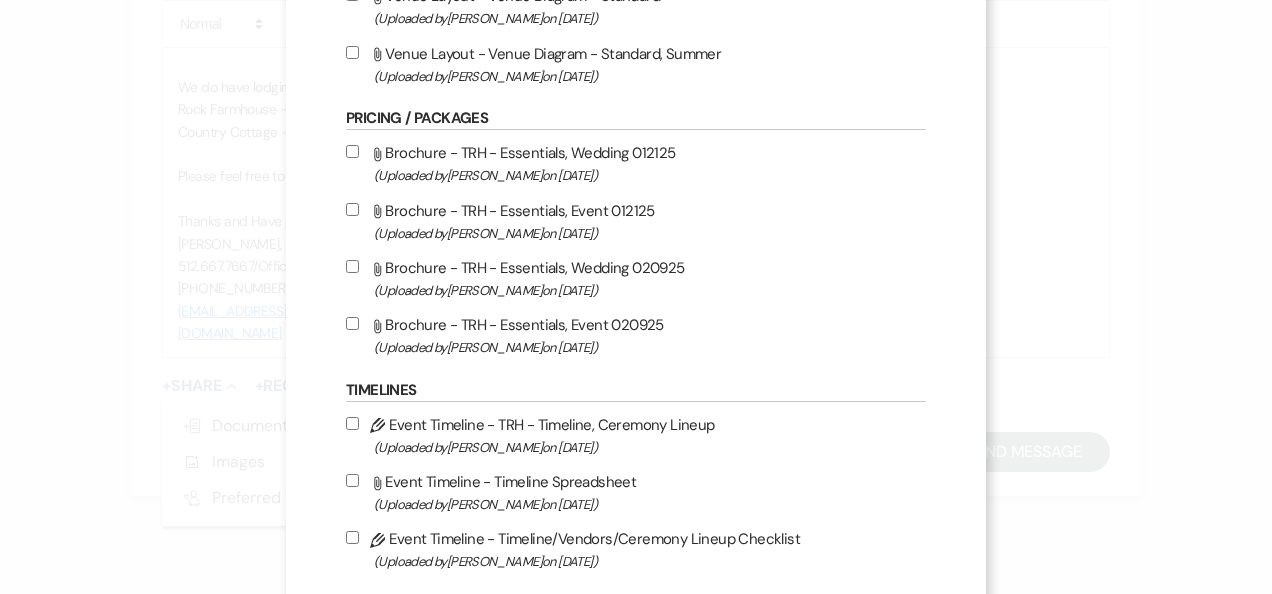 click on "Attach File Brochure - TRH - Essentials, Wedding  020925 (Uploaded by  Erin Abel  on   Feb 9th, 2025 )" at bounding box center [352, 266] 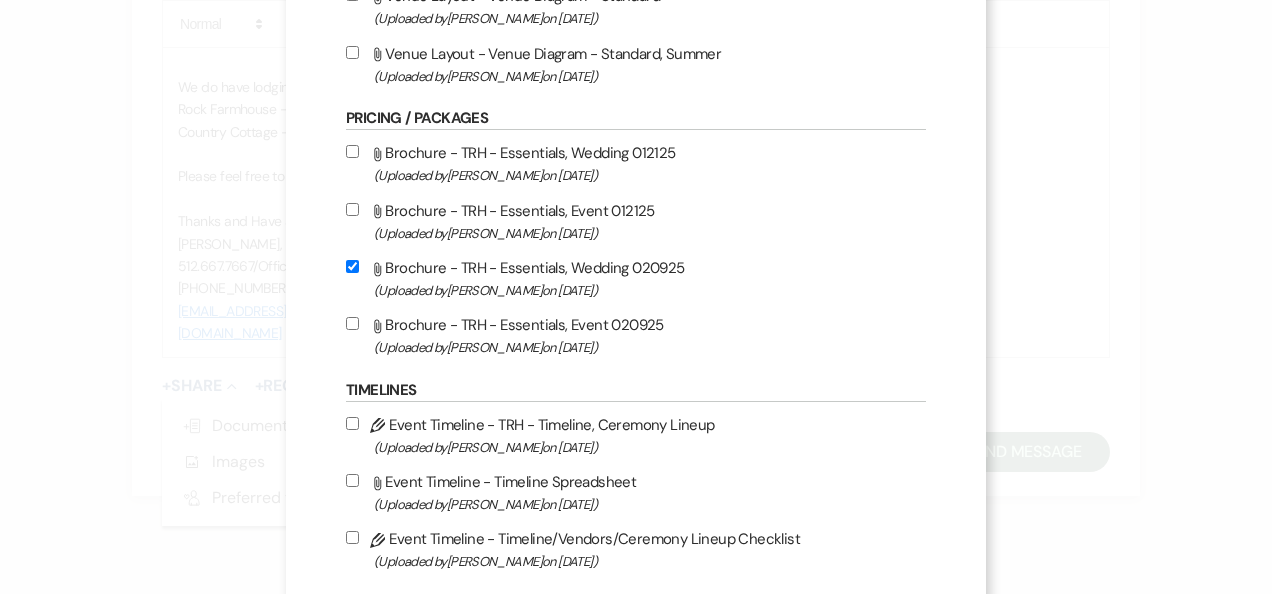 checkbox on "true" 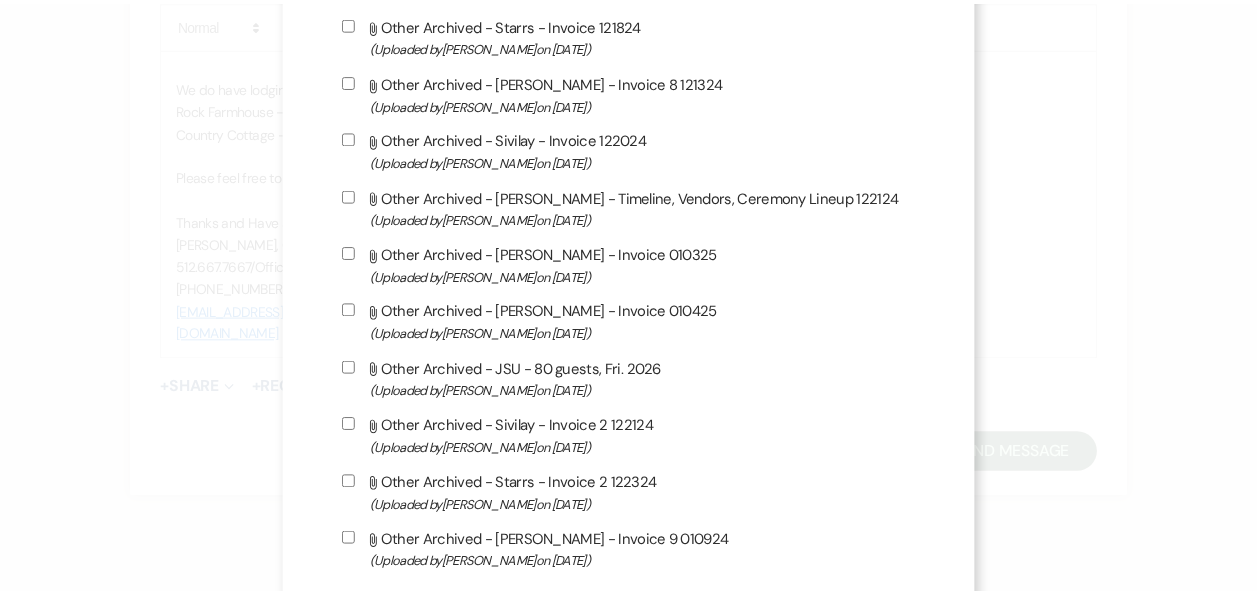 scroll, scrollTop: 1794, scrollLeft: 0, axis: vertical 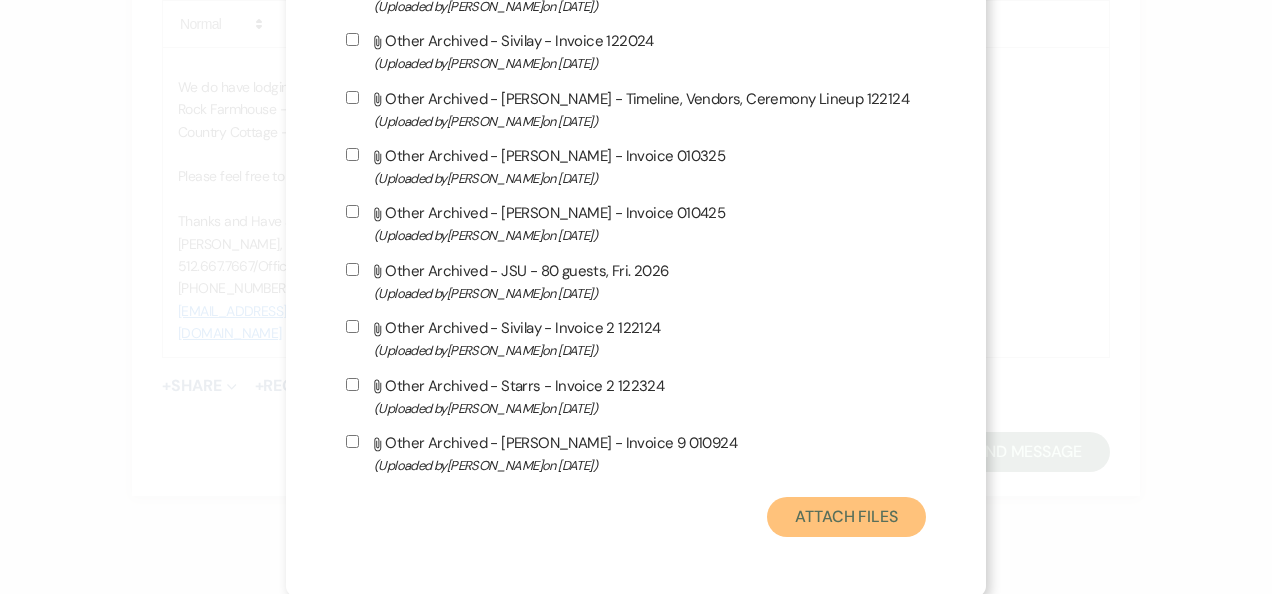 click on "Attach Files" at bounding box center [846, 517] 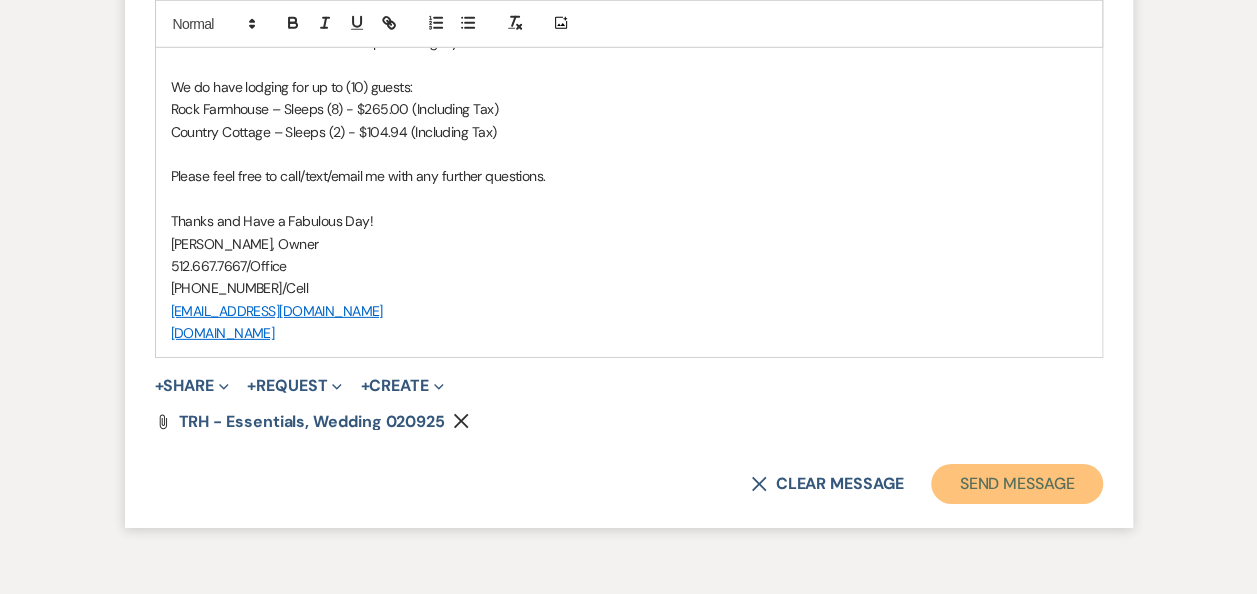 click on "Send Message" at bounding box center [1016, 484] 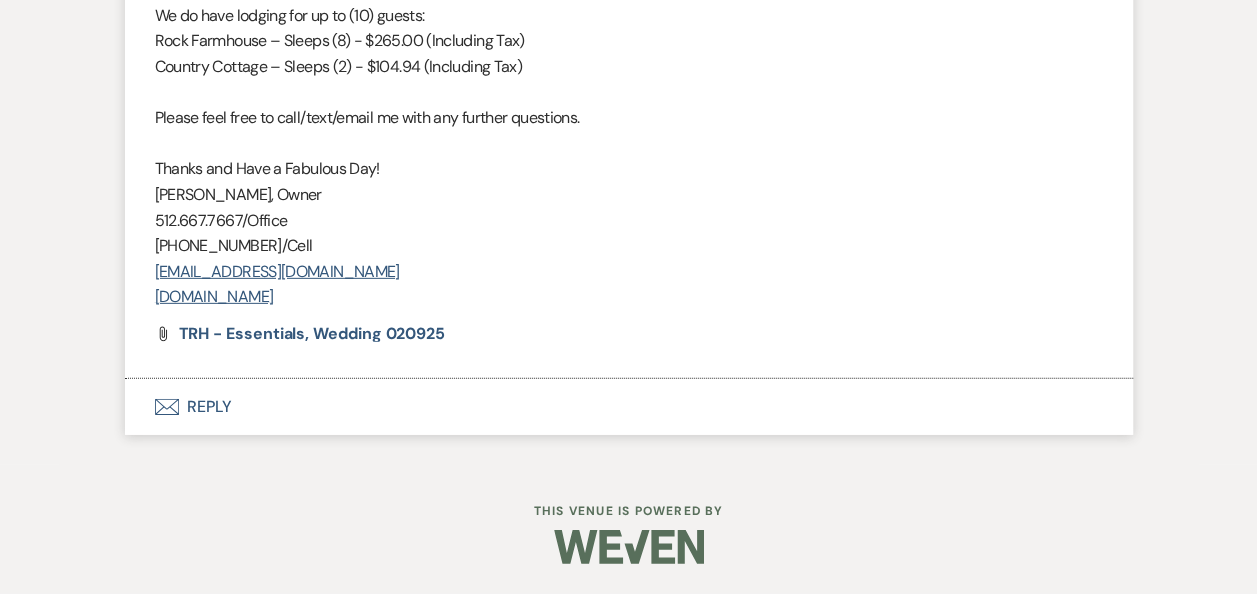 scroll, scrollTop: 2892, scrollLeft: 0, axis: vertical 